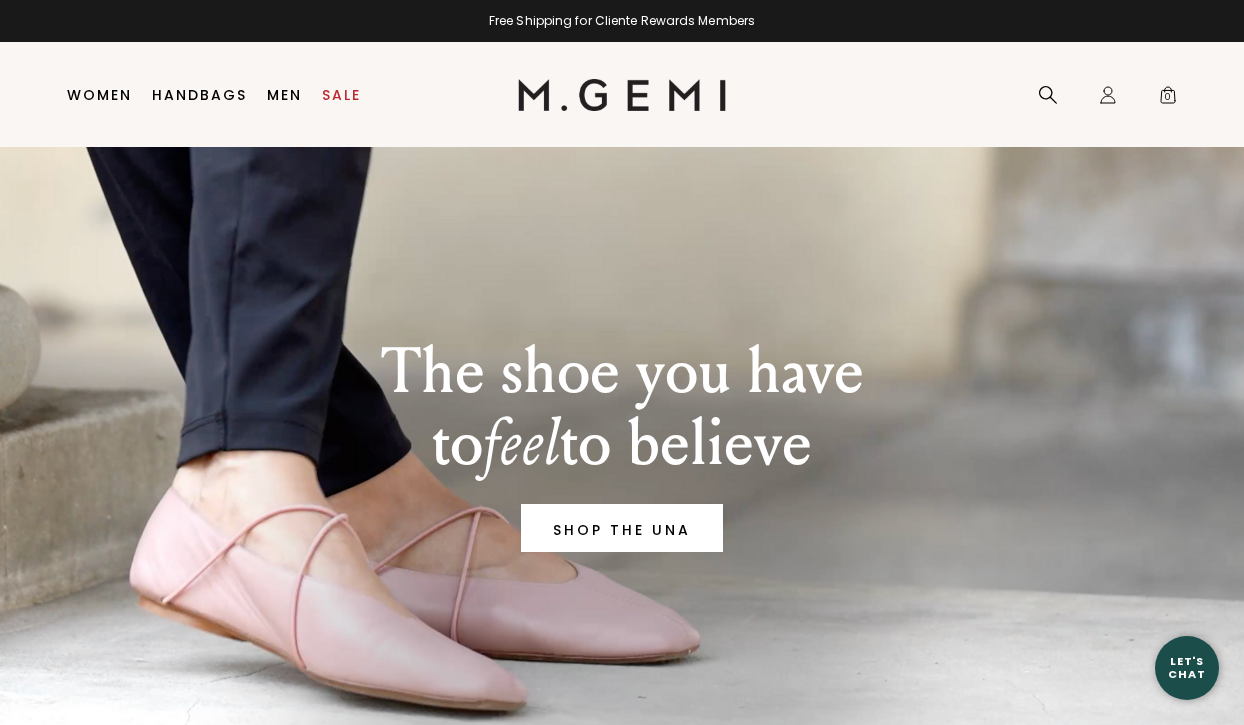 scroll, scrollTop: 0, scrollLeft: 0, axis: both 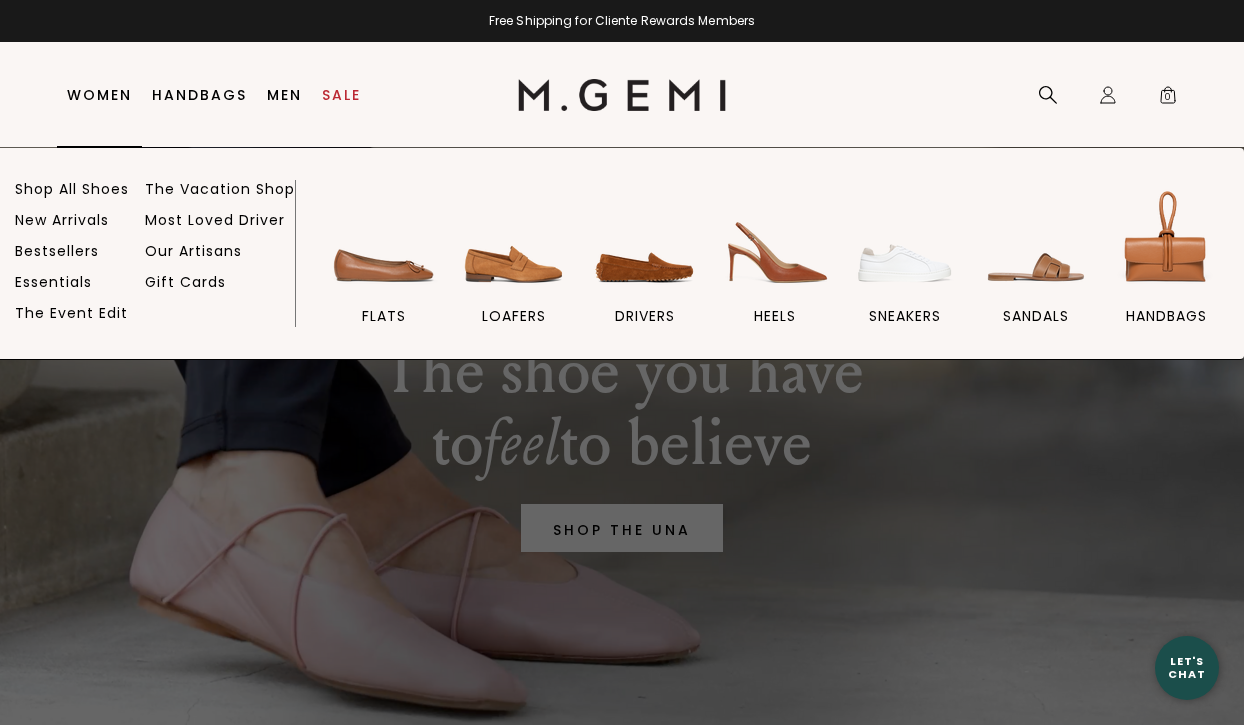 click on "Women" at bounding box center (99, 95) 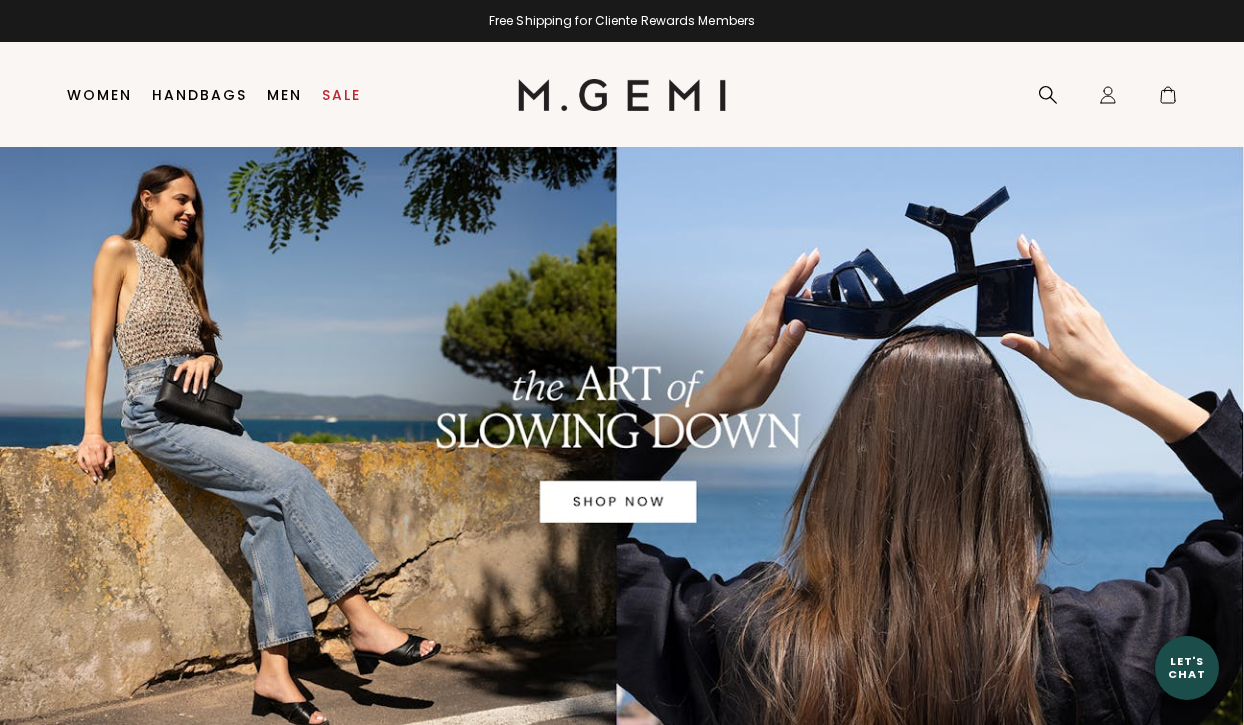 scroll, scrollTop: 0, scrollLeft: 0, axis: both 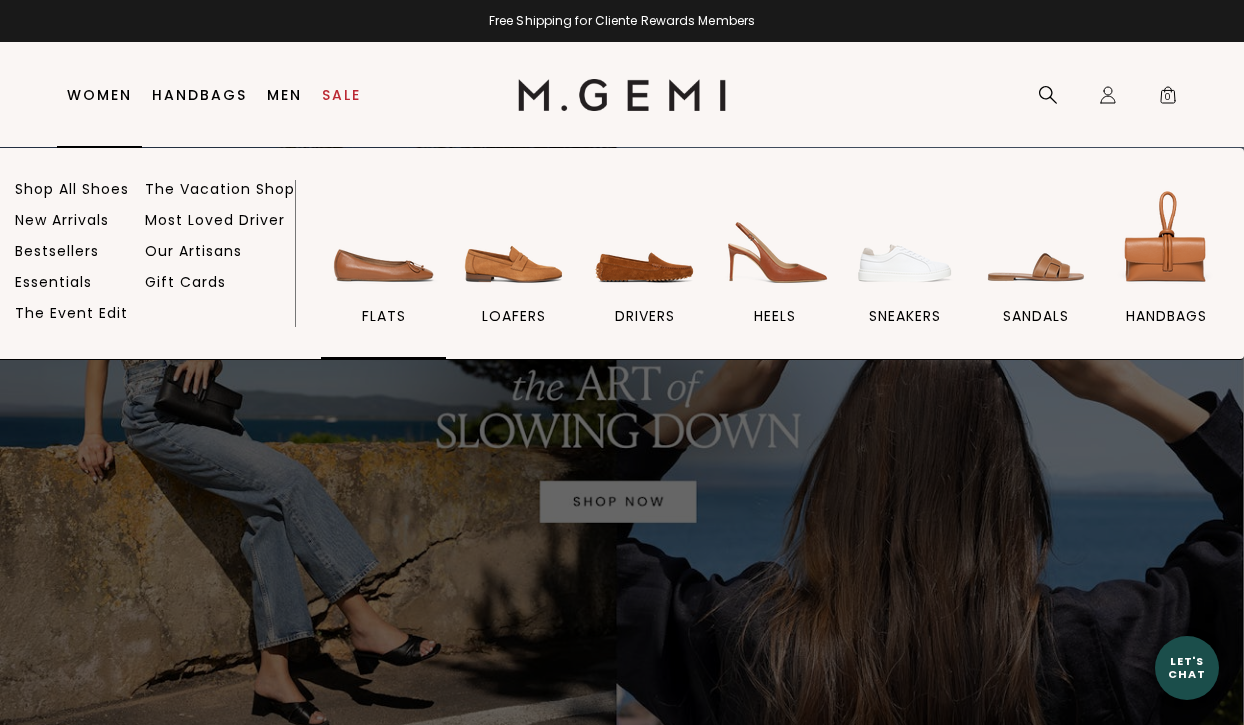 click at bounding box center [384, 241] 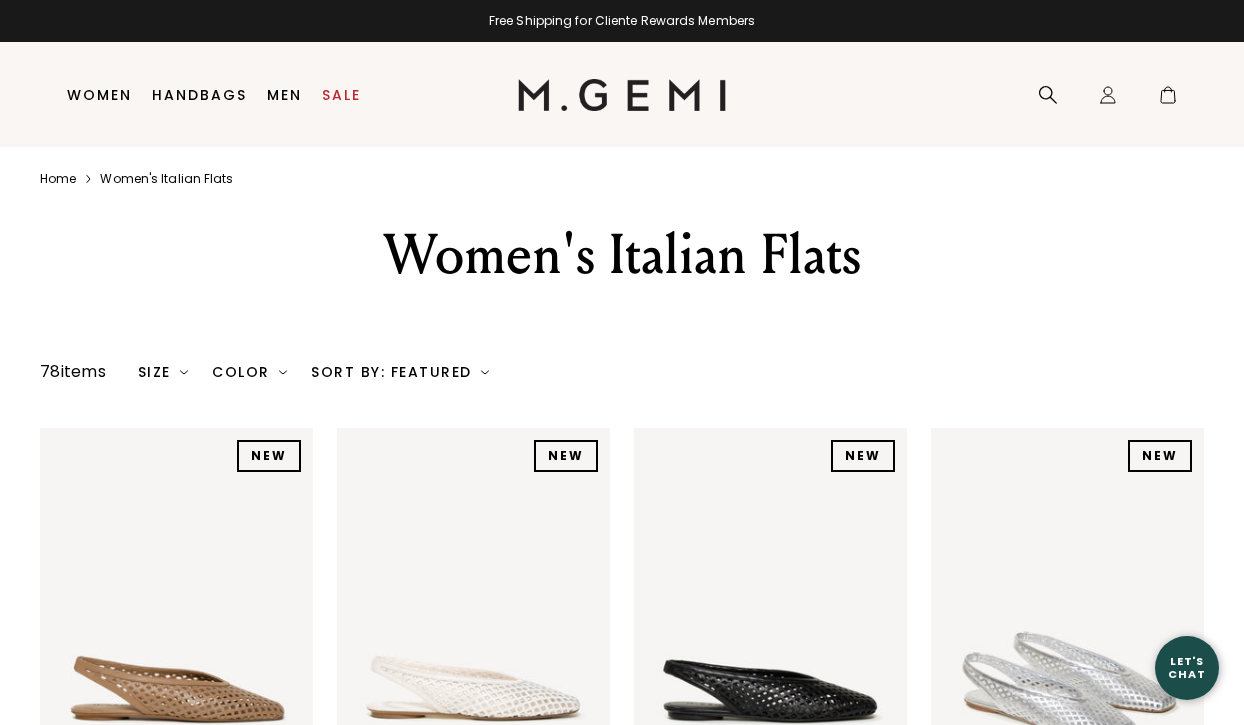 scroll, scrollTop: 0, scrollLeft: 0, axis: both 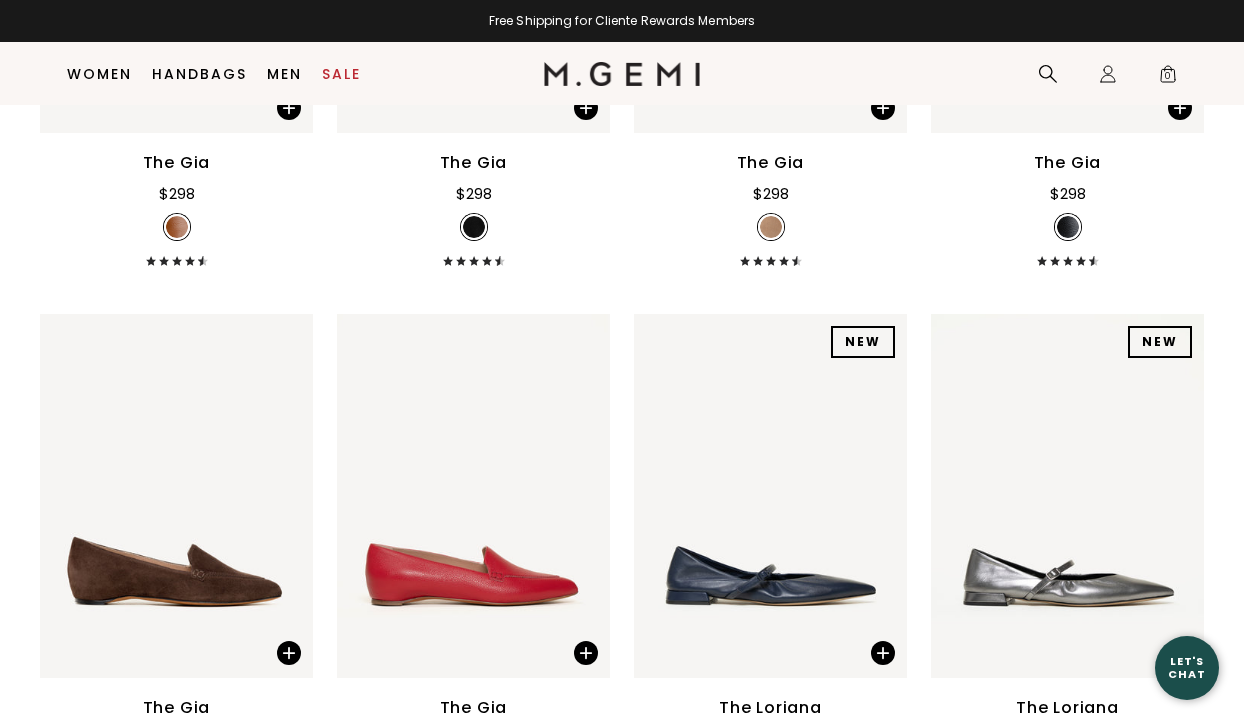 click on "Press Option+1 for screen-reader mode, Option+0 to cancel Accessibility Screen-Reader Guide, Feedback, and Issue Reporting | New window
in available credit
Go Back
Skip to content
Free Shipping for Cliente Rewards Members
Icons/20x20/hamburger@2x
Women" at bounding box center [622, -2980] 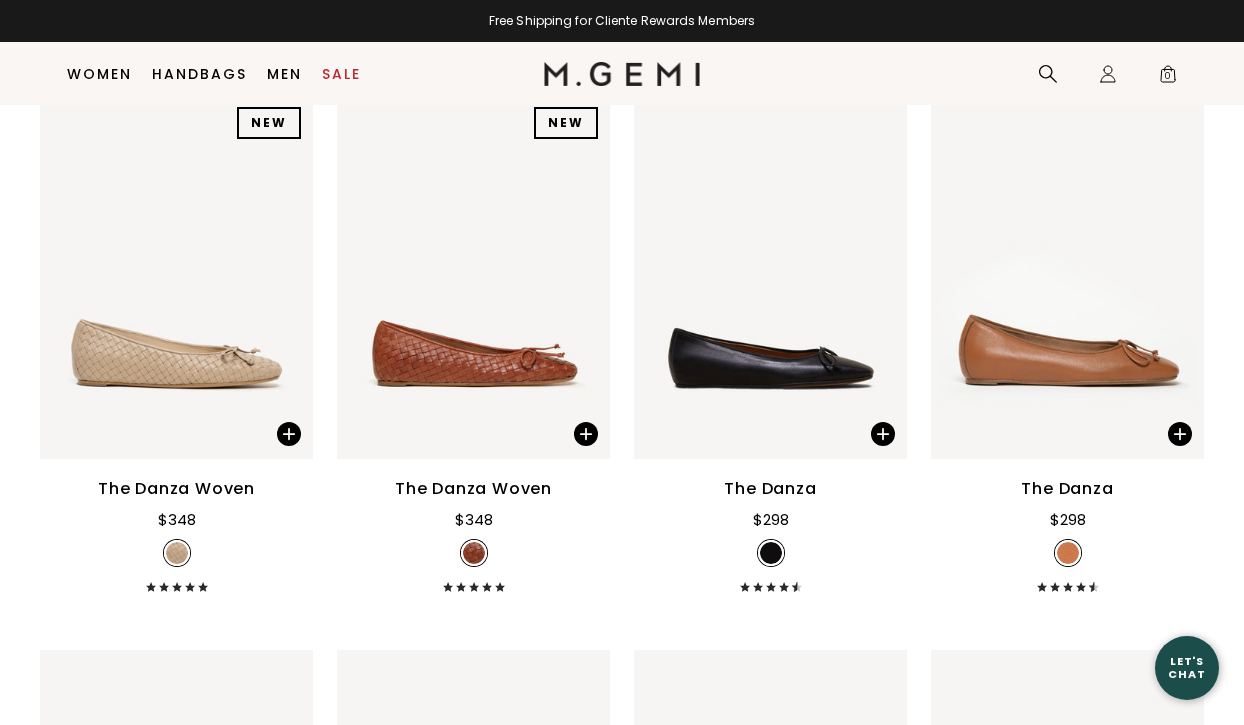 scroll, scrollTop: 5201, scrollLeft: 0, axis: vertical 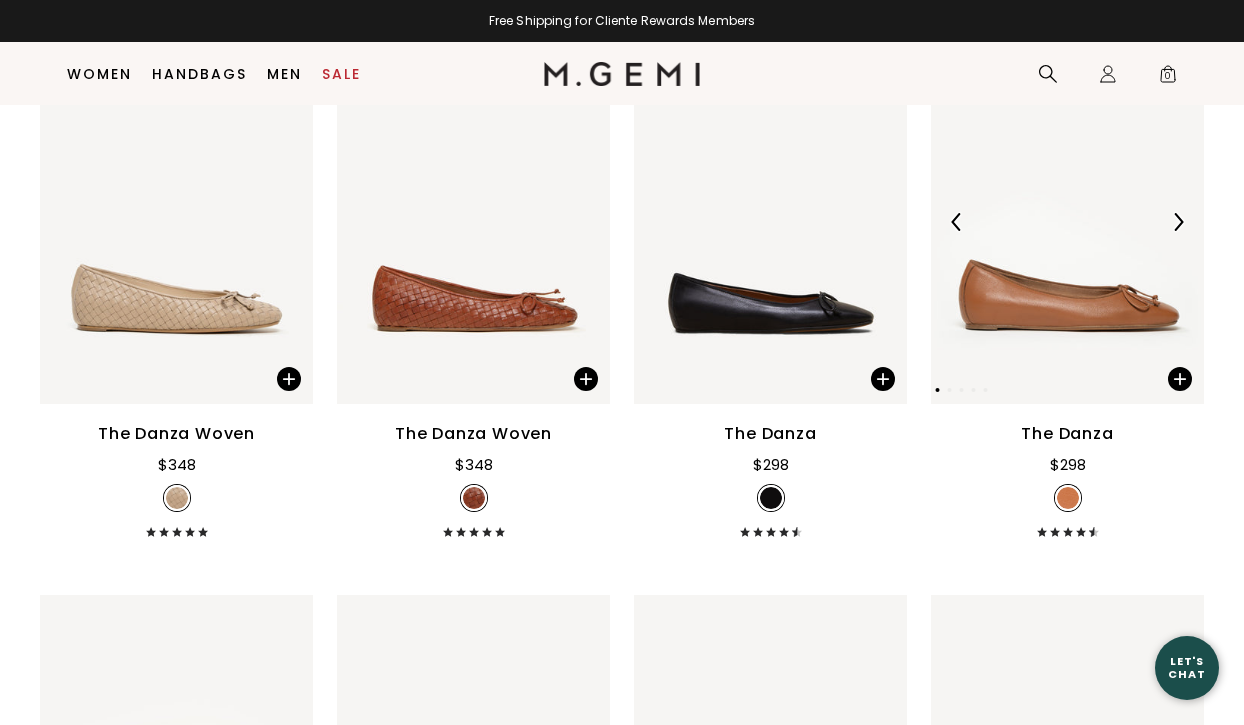 click at bounding box center (1067, 222) 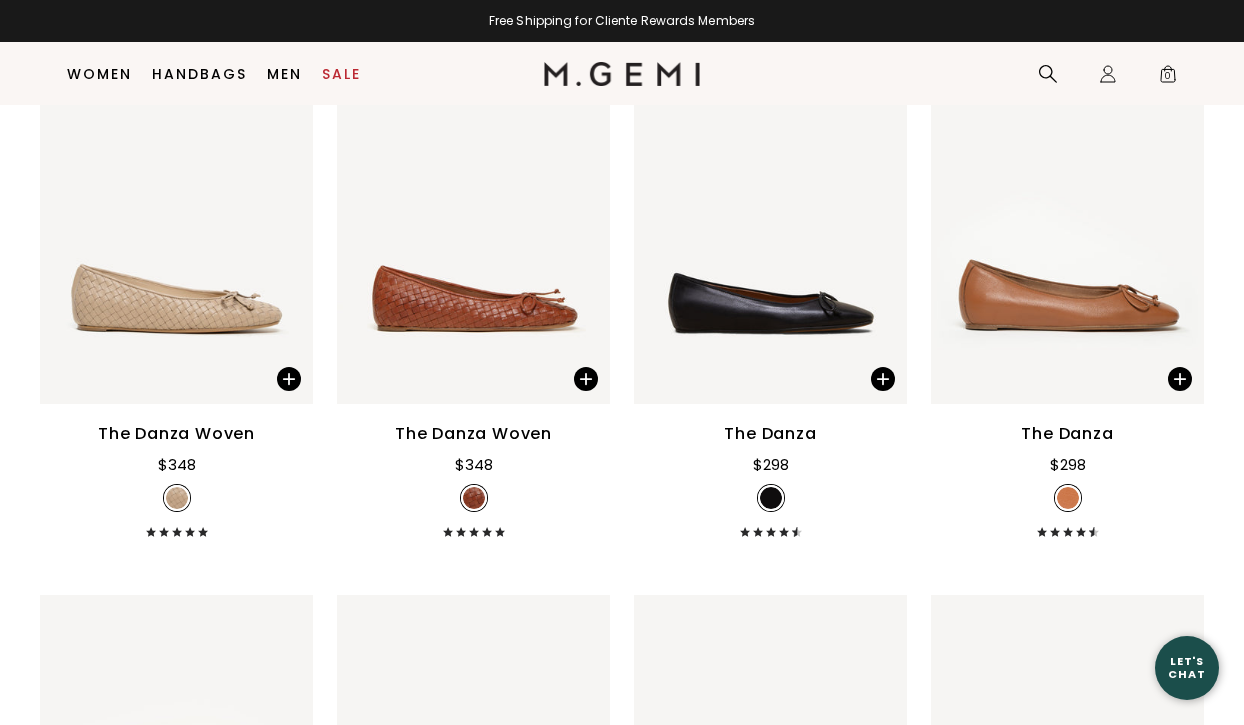 scroll, scrollTop: 5736, scrollLeft: 0, axis: vertical 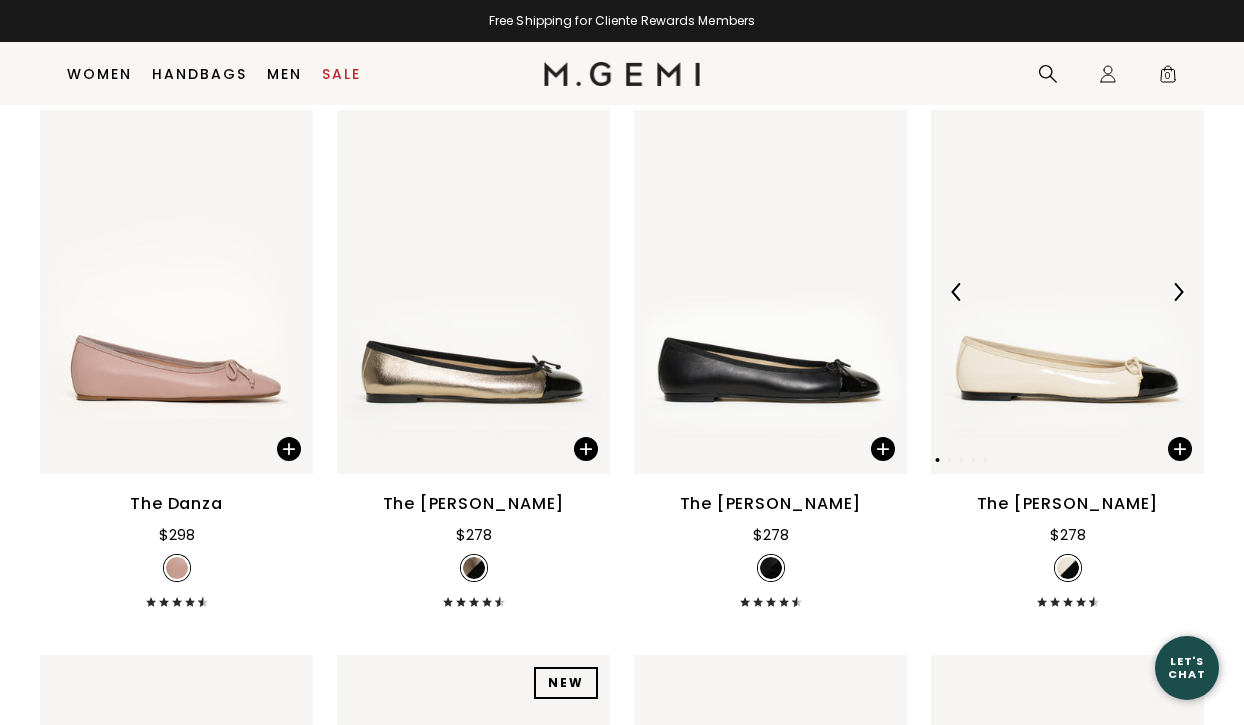 click at bounding box center (1067, 292) 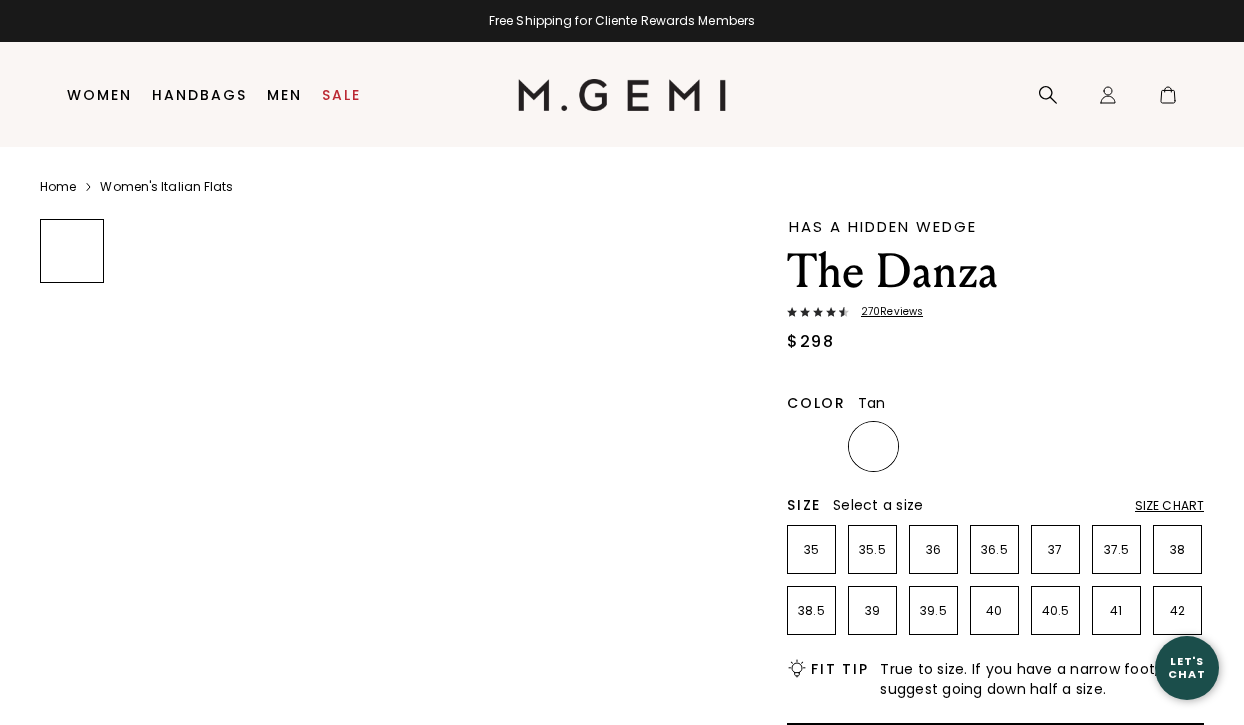 scroll, scrollTop: 0, scrollLeft: 0, axis: both 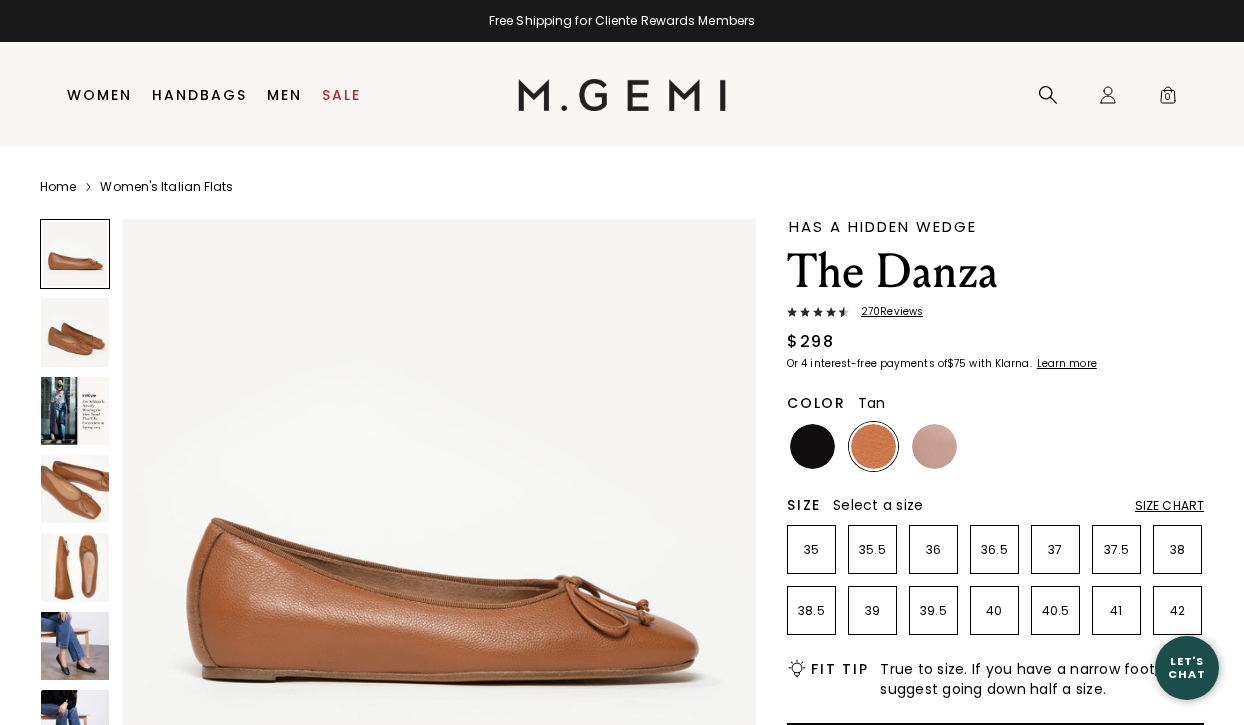 click at bounding box center [75, 332] 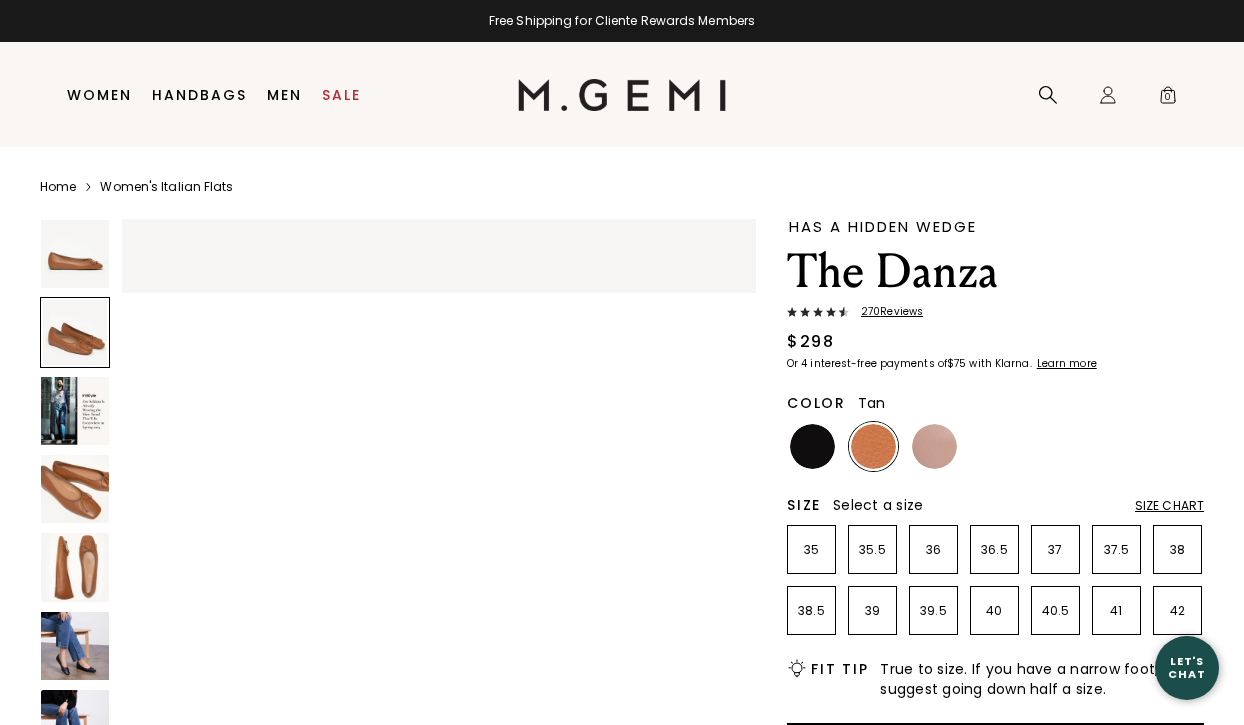 scroll, scrollTop: 639, scrollLeft: 0, axis: vertical 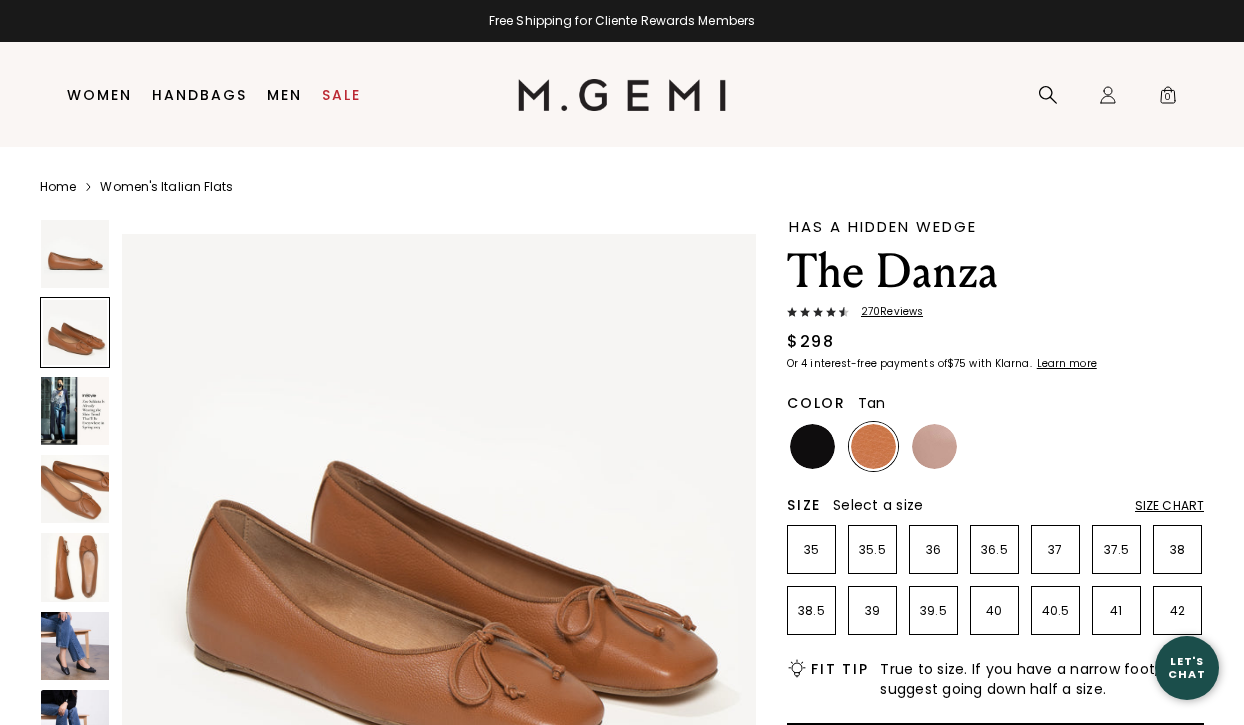 click at bounding box center [75, 411] 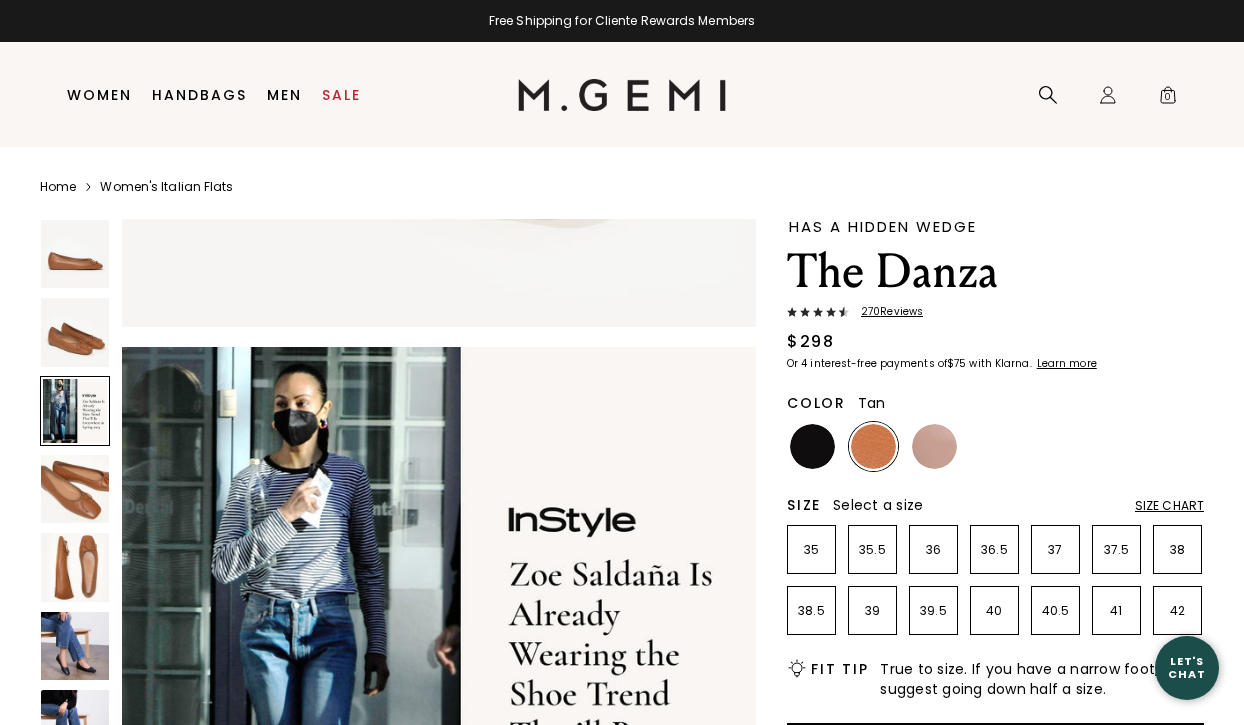 scroll, scrollTop: 1277, scrollLeft: 0, axis: vertical 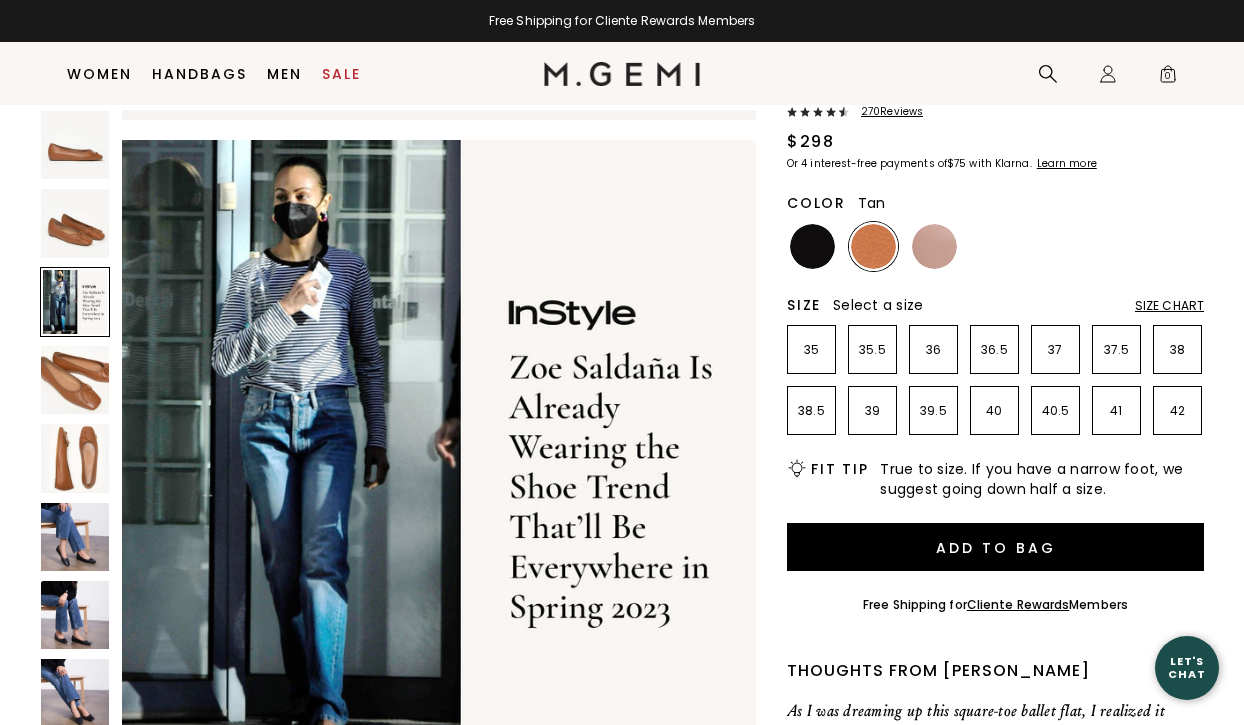 click at bounding box center [75, 458] 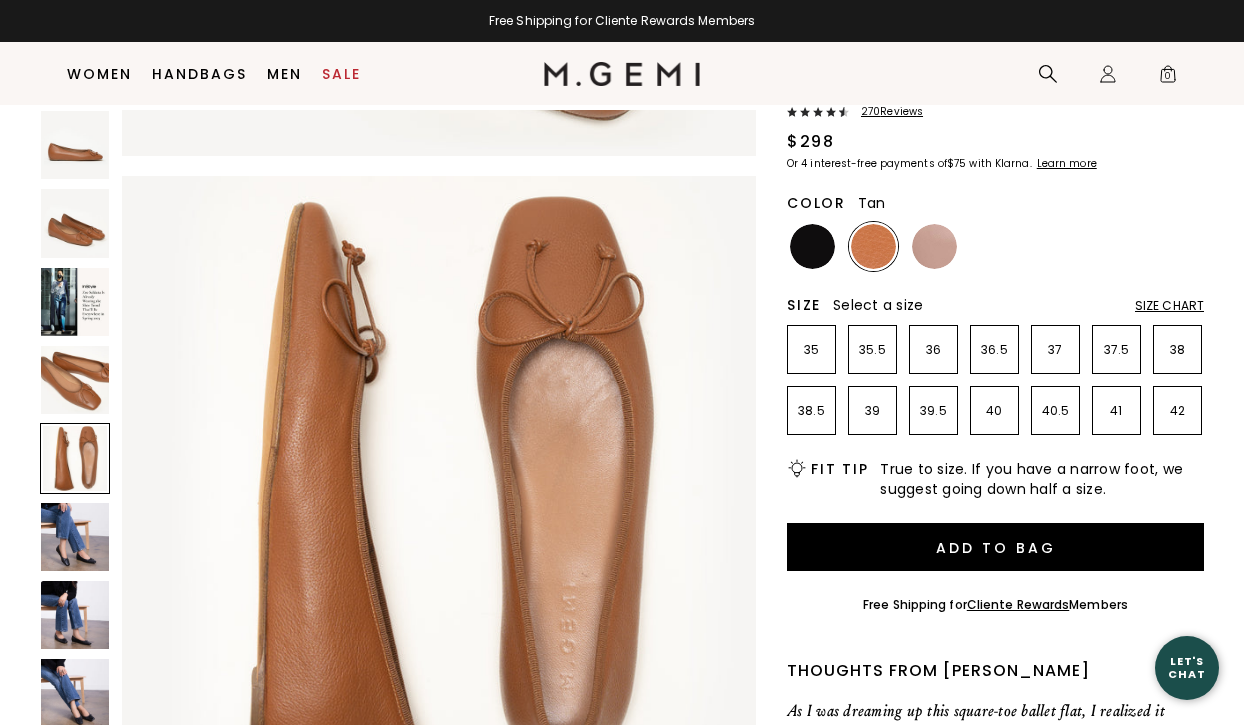 scroll, scrollTop: 2555, scrollLeft: 0, axis: vertical 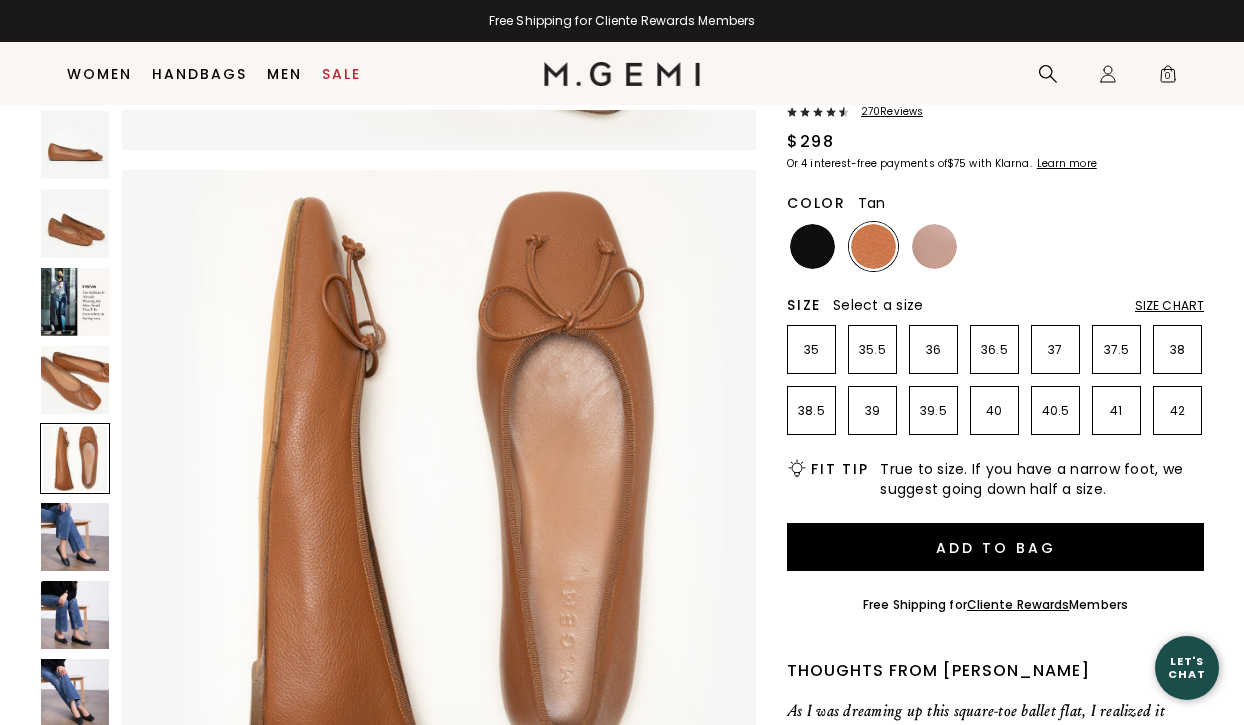 click at bounding box center (75, 537) 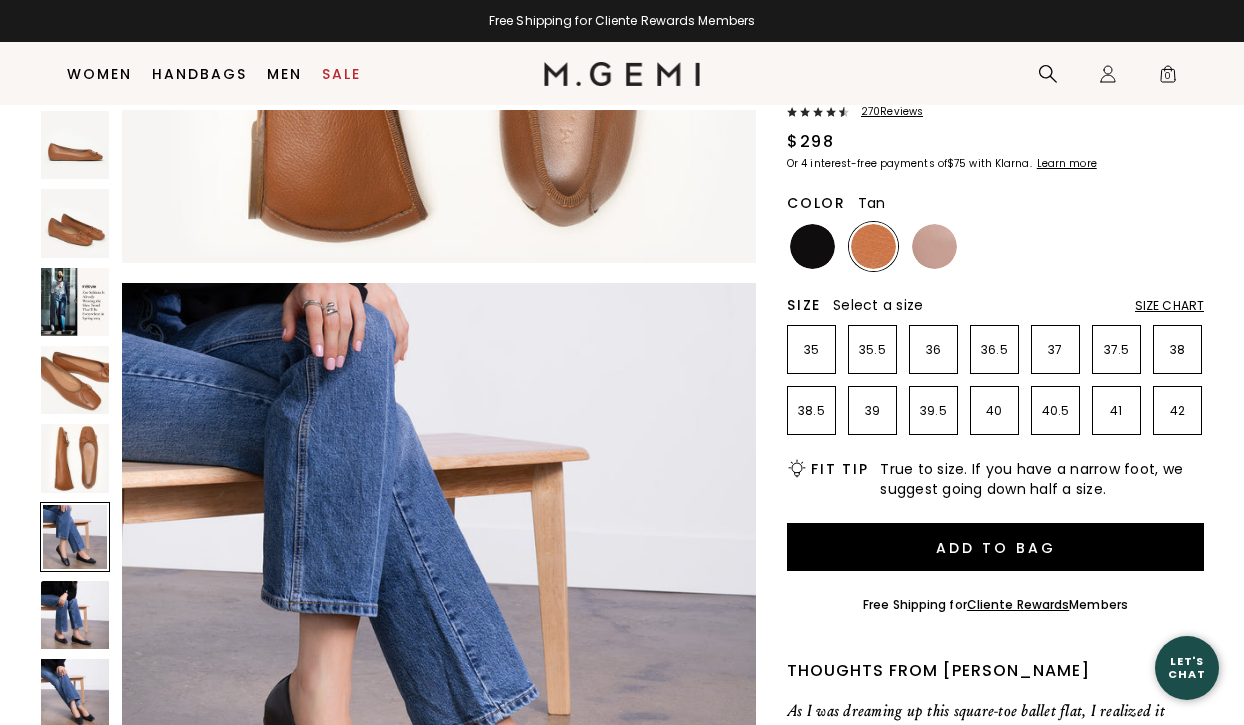 scroll, scrollTop: 3193, scrollLeft: 0, axis: vertical 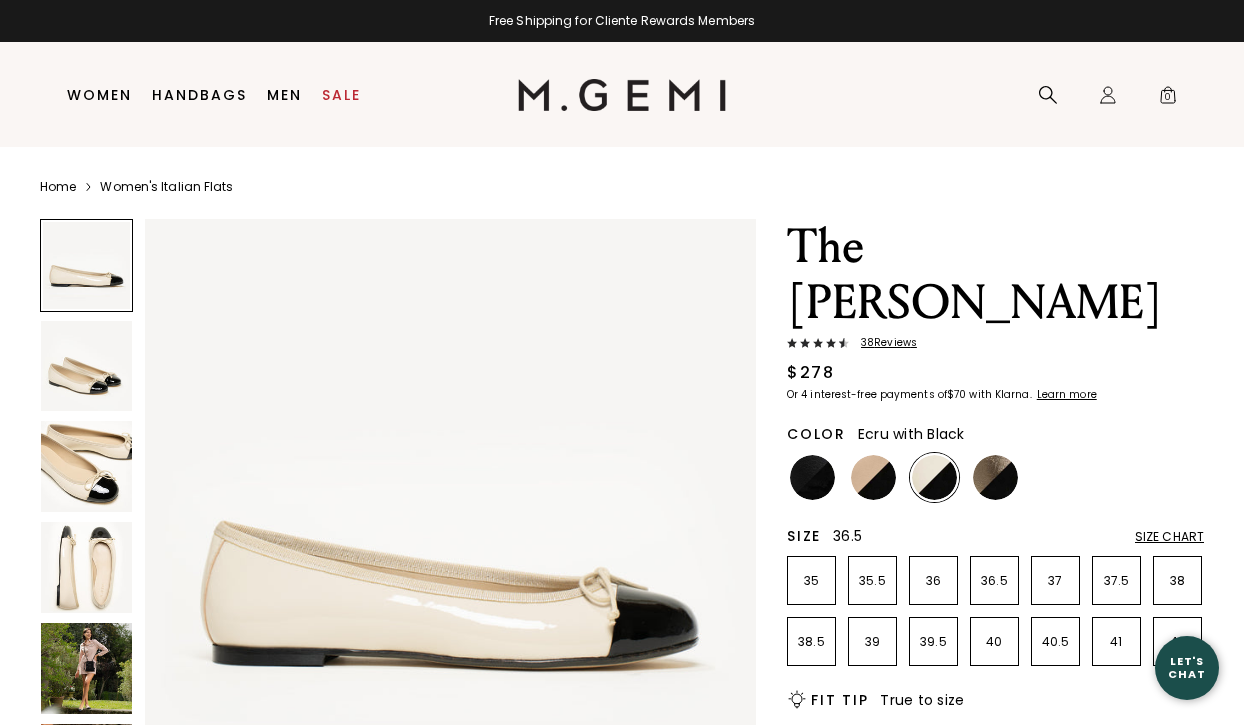 click on "36.5" at bounding box center (994, 581) 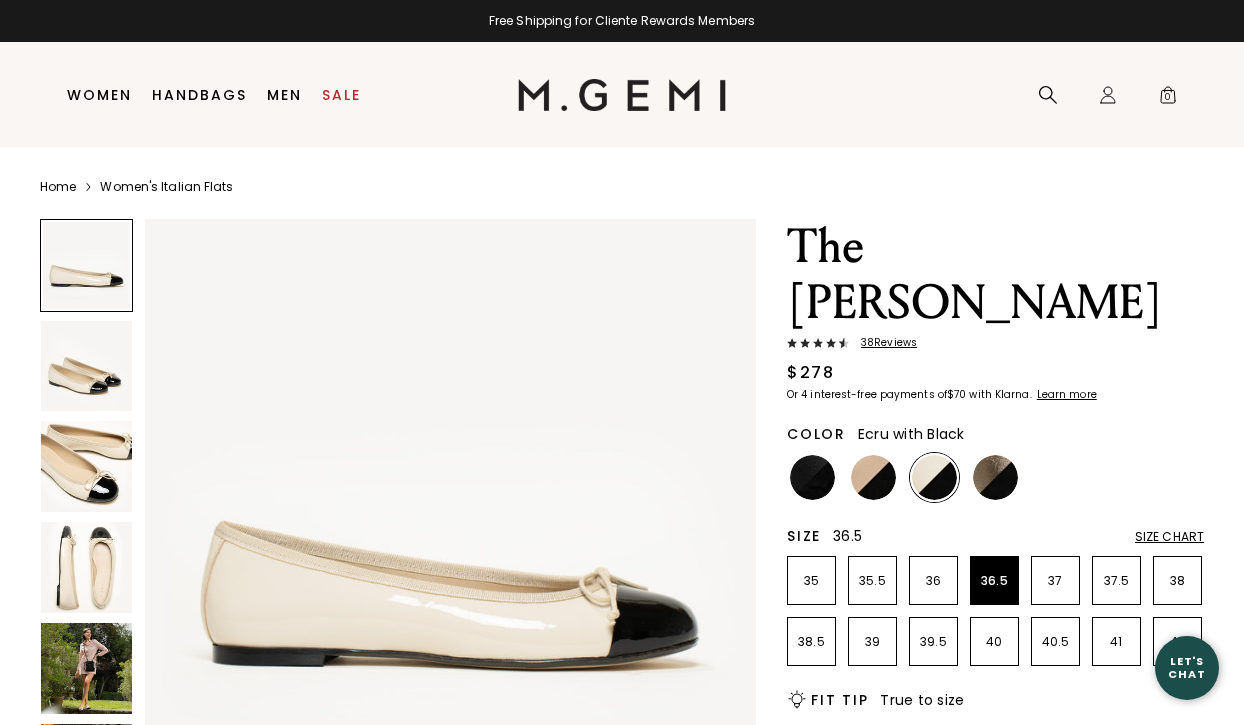 scroll, scrollTop: 0, scrollLeft: 0, axis: both 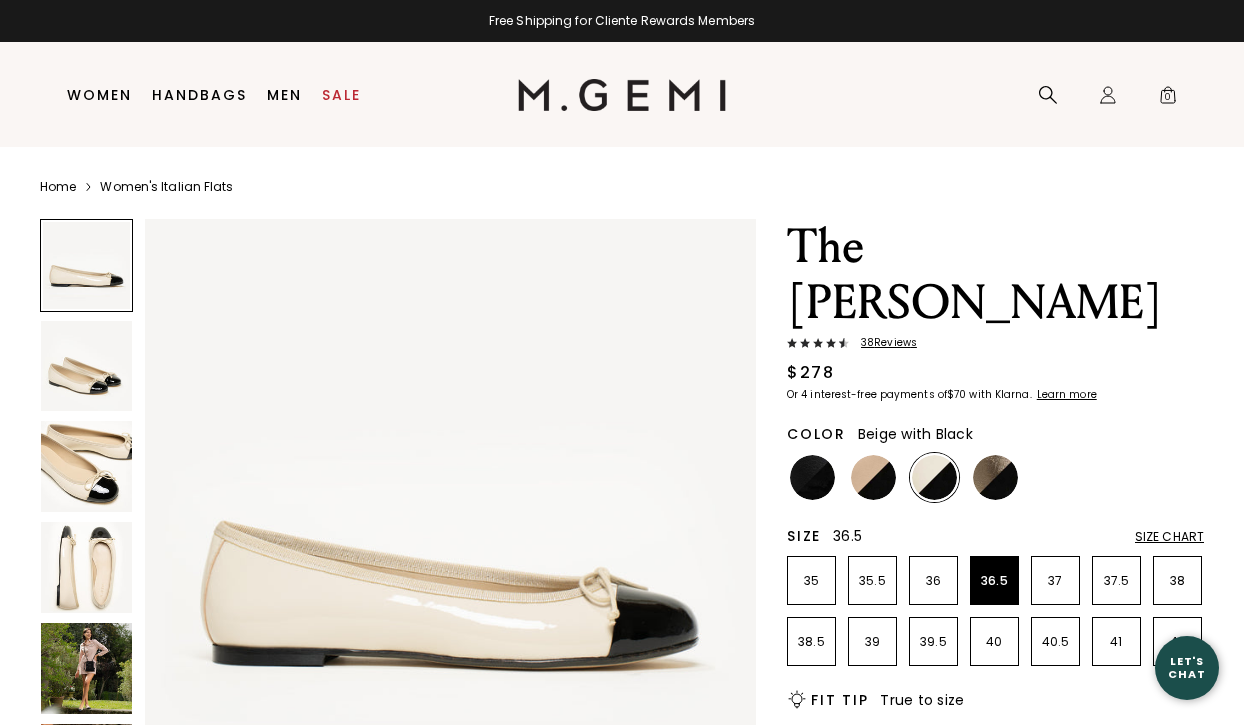 click at bounding box center (873, 477) 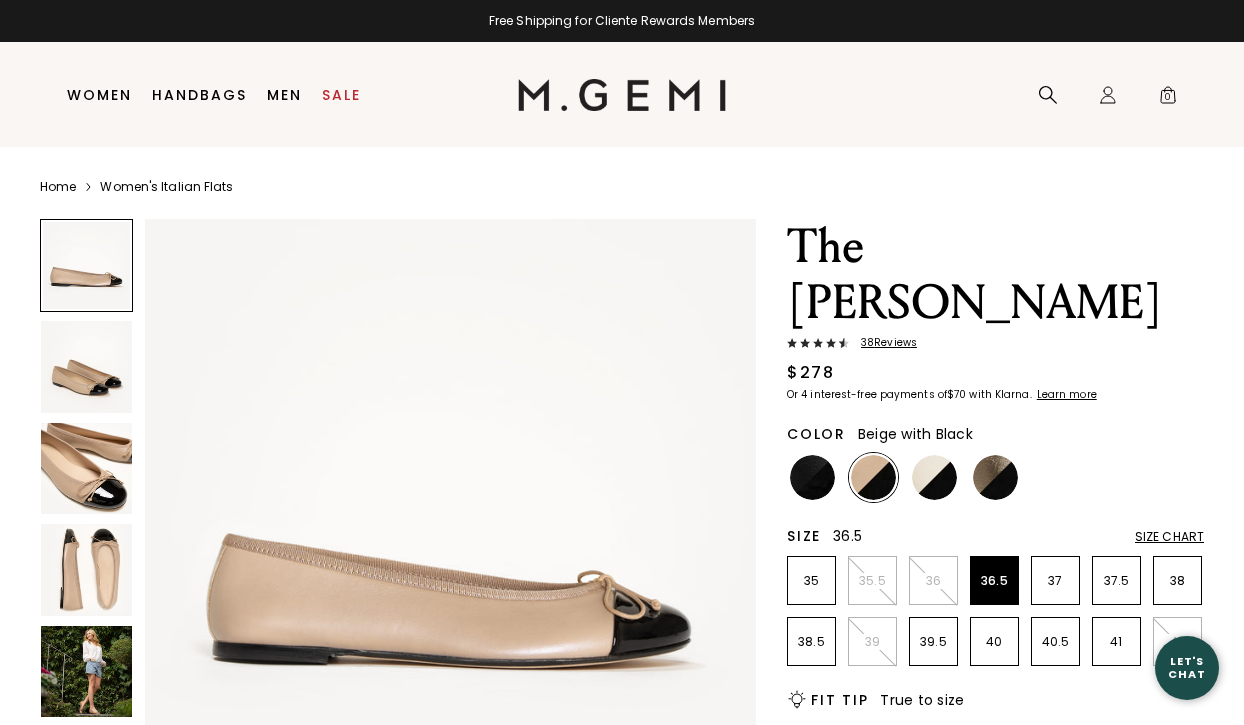 scroll, scrollTop: 0, scrollLeft: 0, axis: both 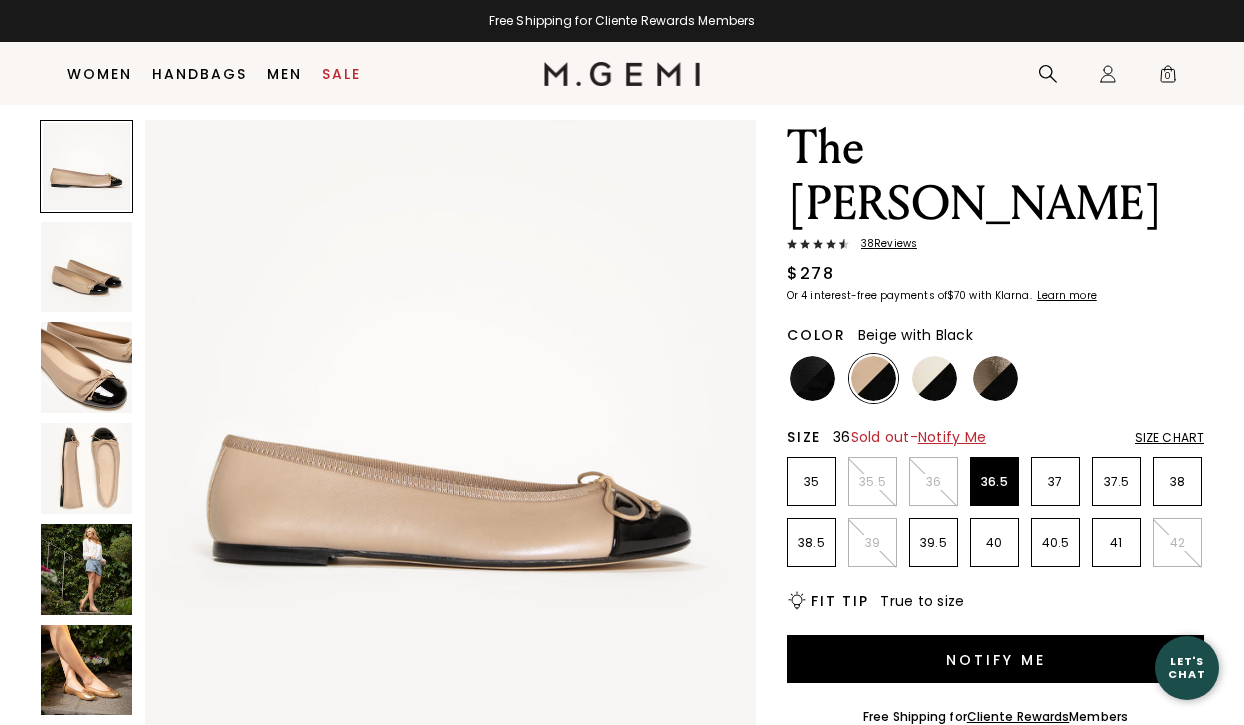 click on "36" at bounding box center [933, 481] 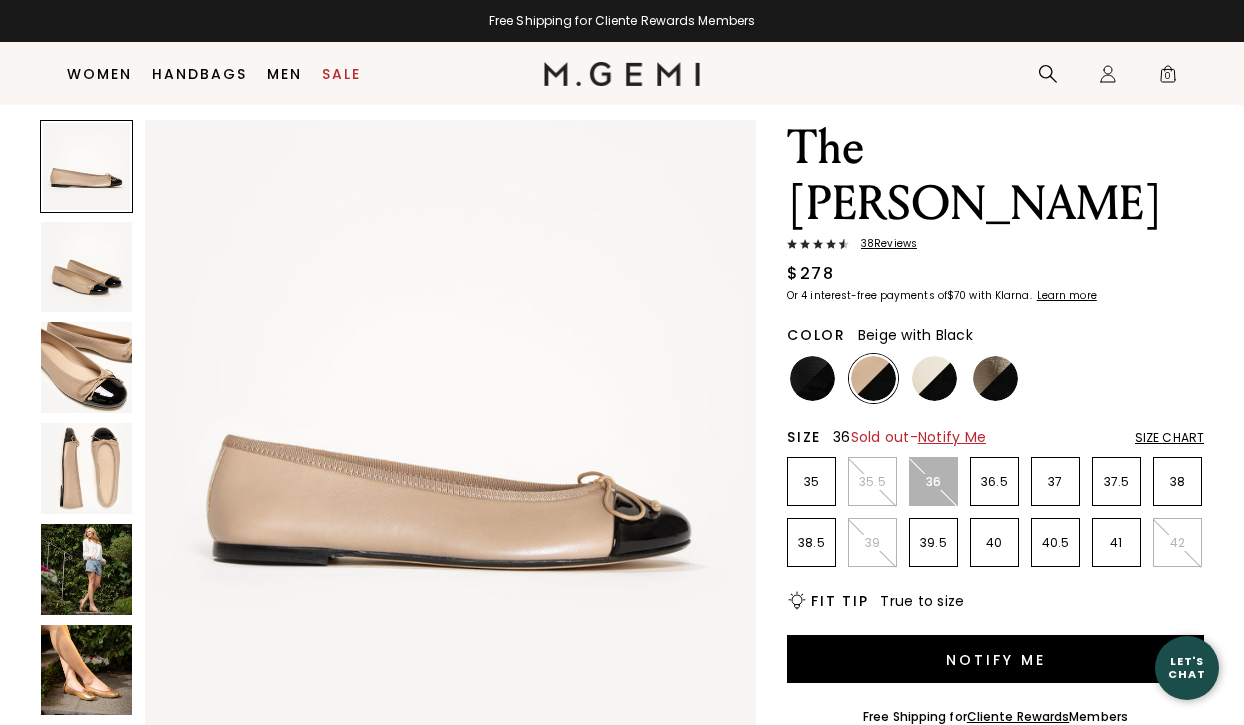 scroll, scrollTop: 0, scrollLeft: 0, axis: both 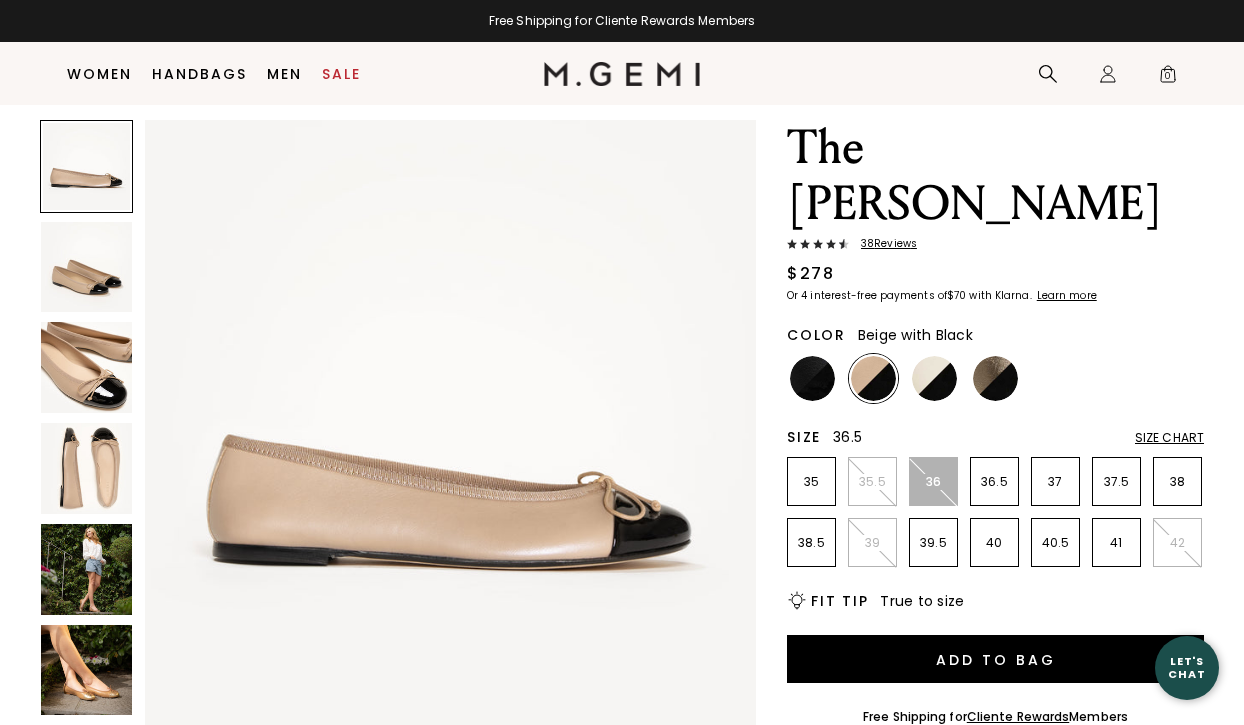 click on "36.5" at bounding box center [994, 482] 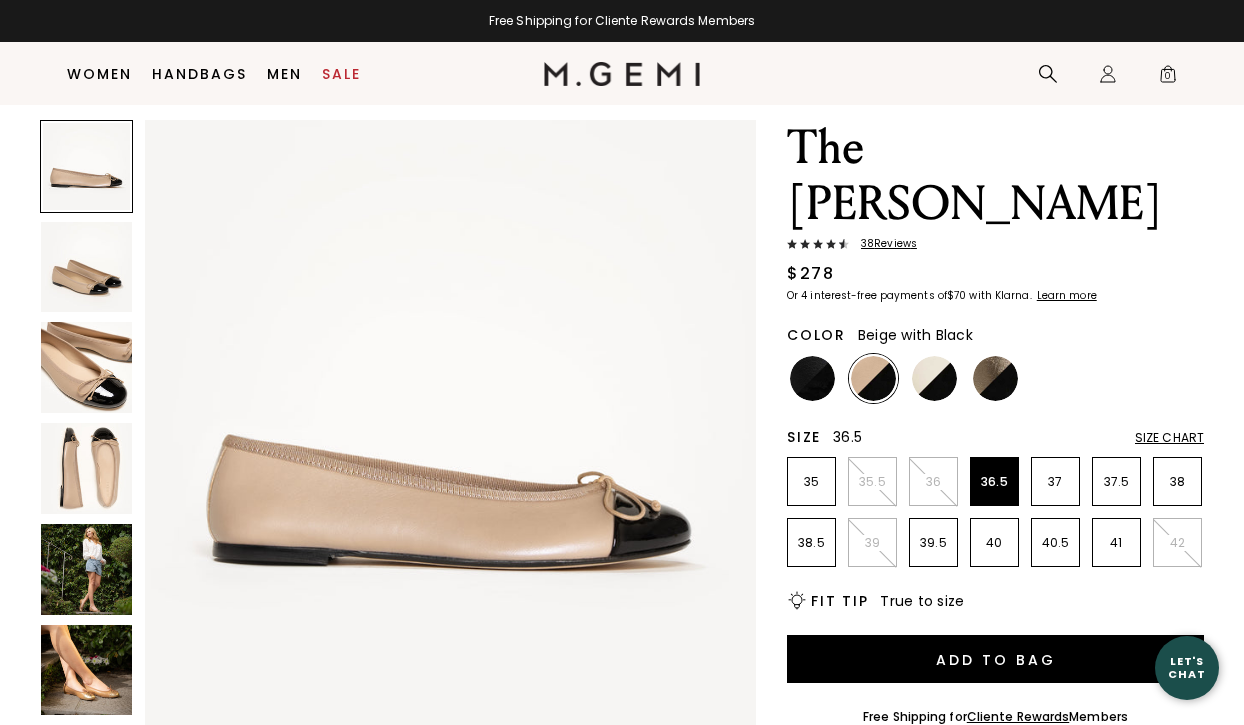 scroll, scrollTop: 0, scrollLeft: 0, axis: both 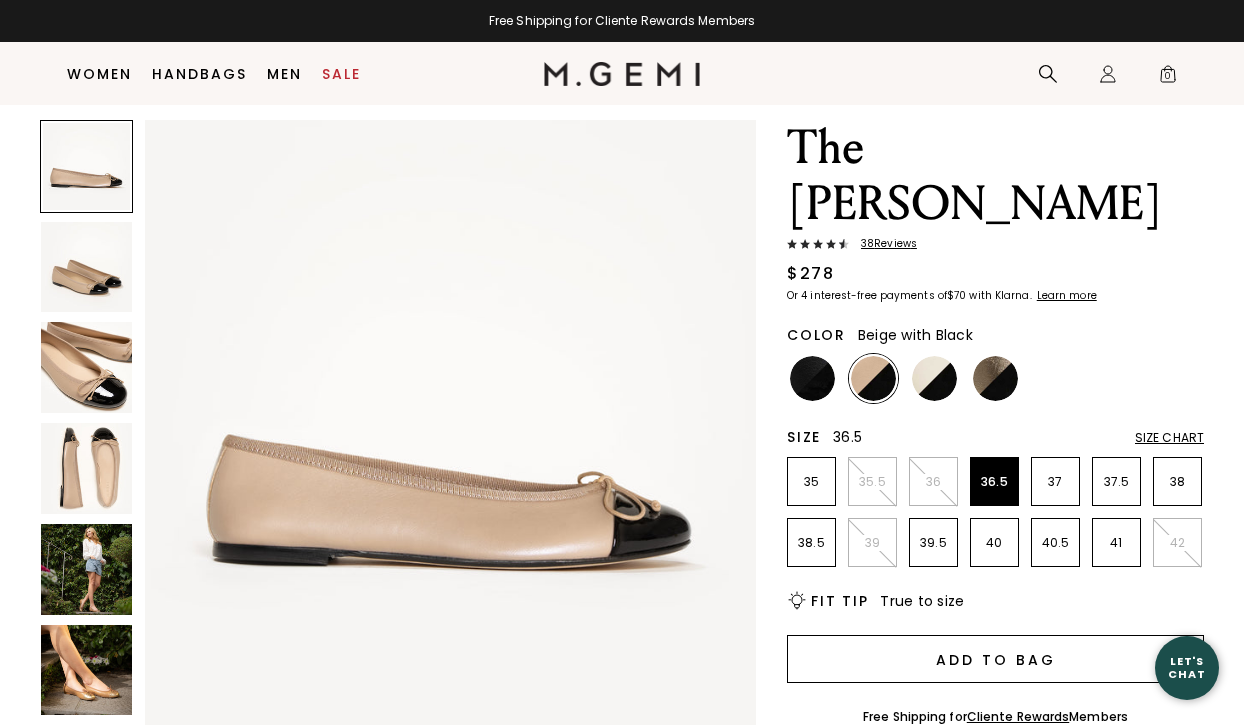 click on "Add to Bag" at bounding box center (995, 659) 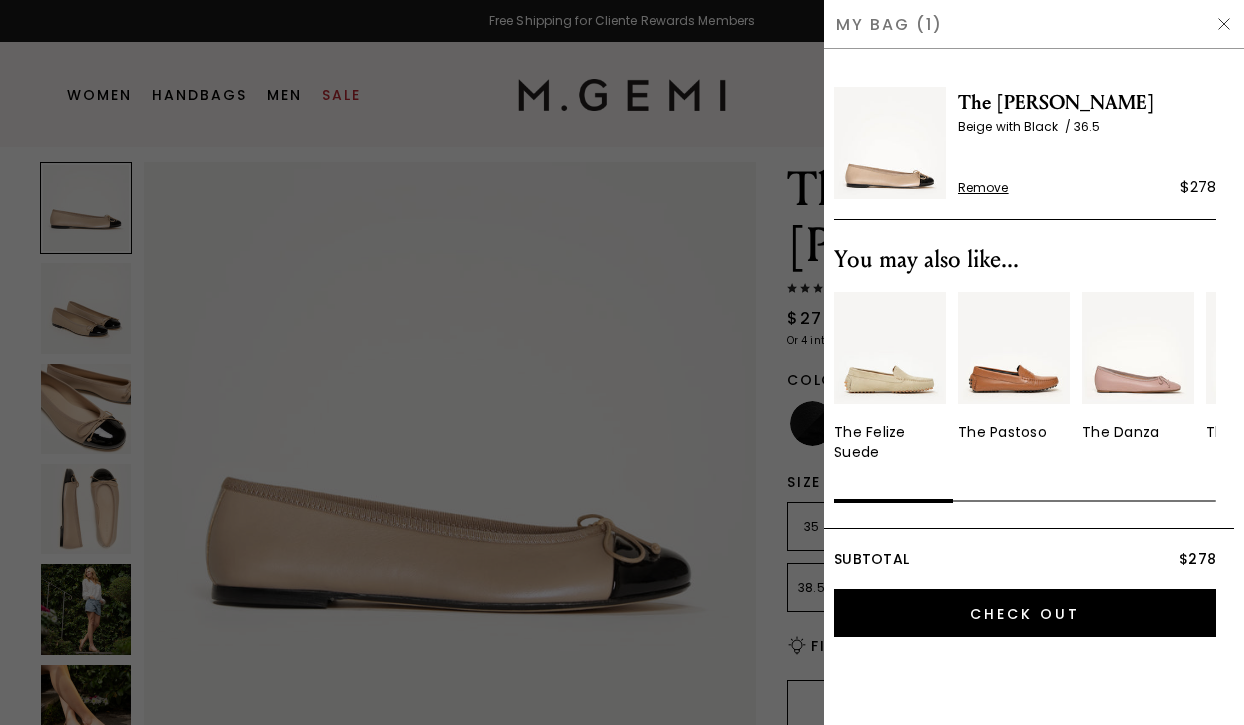scroll, scrollTop: 0, scrollLeft: 0, axis: both 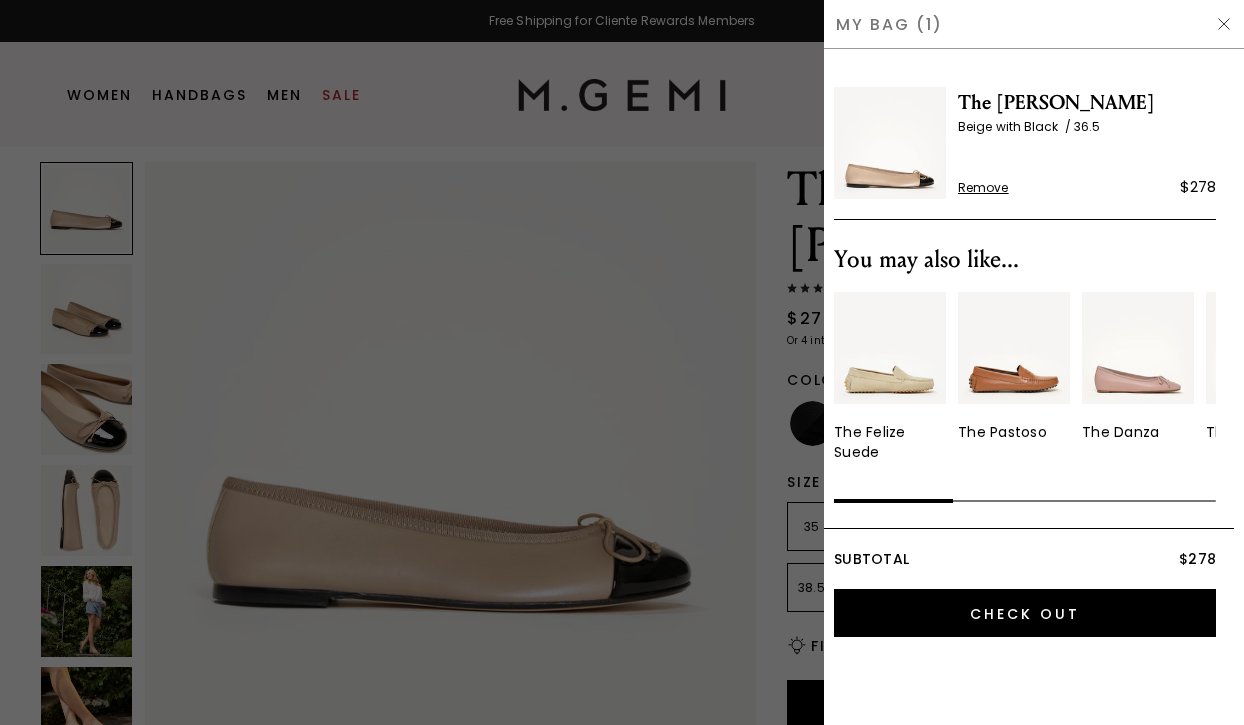 click at bounding box center (1224, 24) 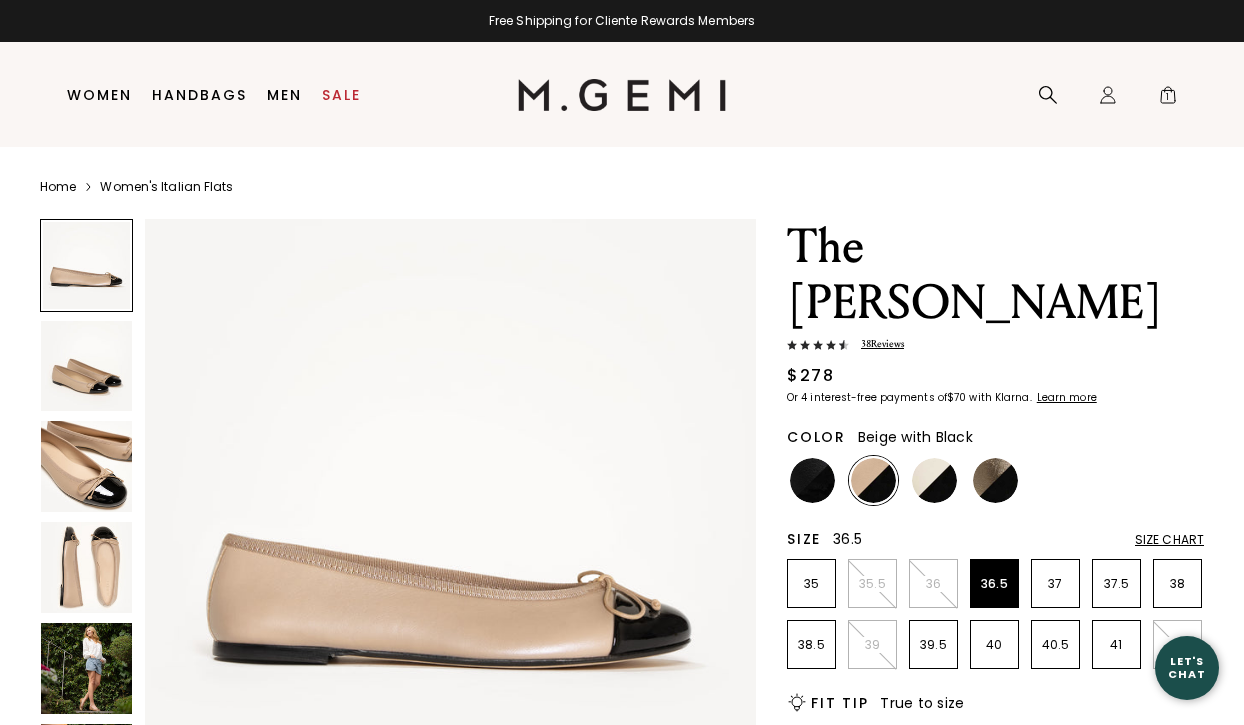 scroll, scrollTop: 57, scrollLeft: 0, axis: vertical 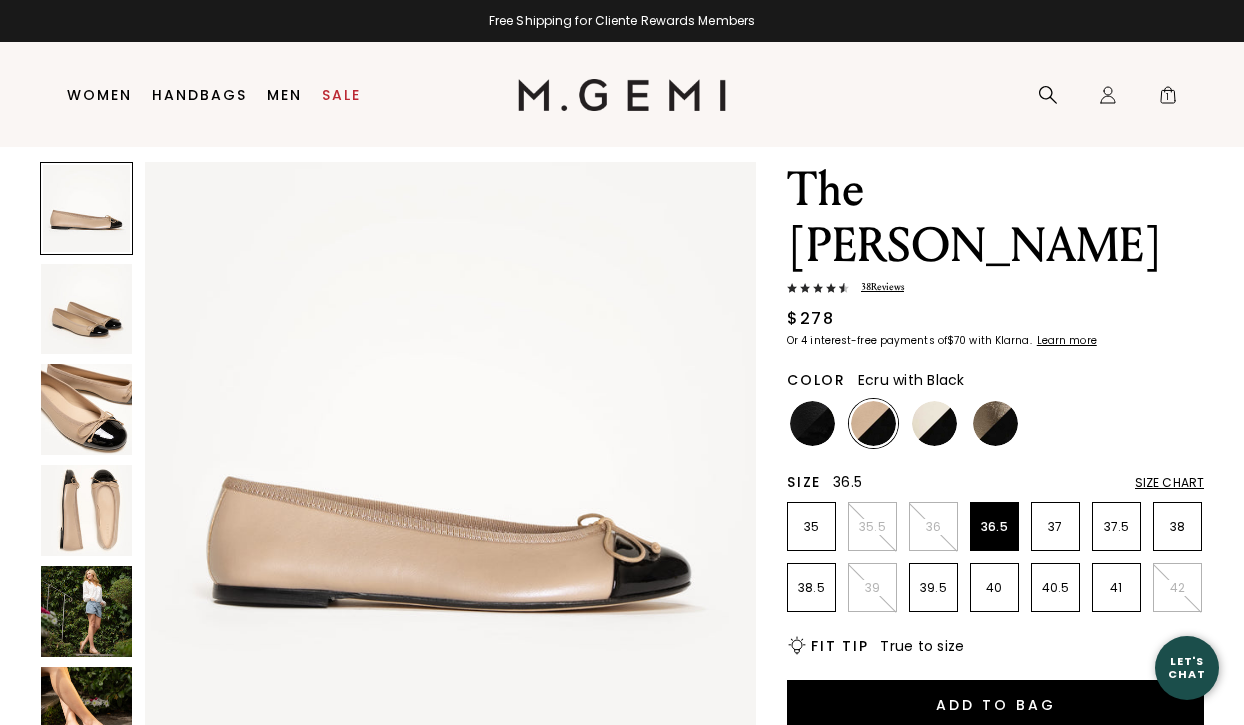 click at bounding box center [934, 423] 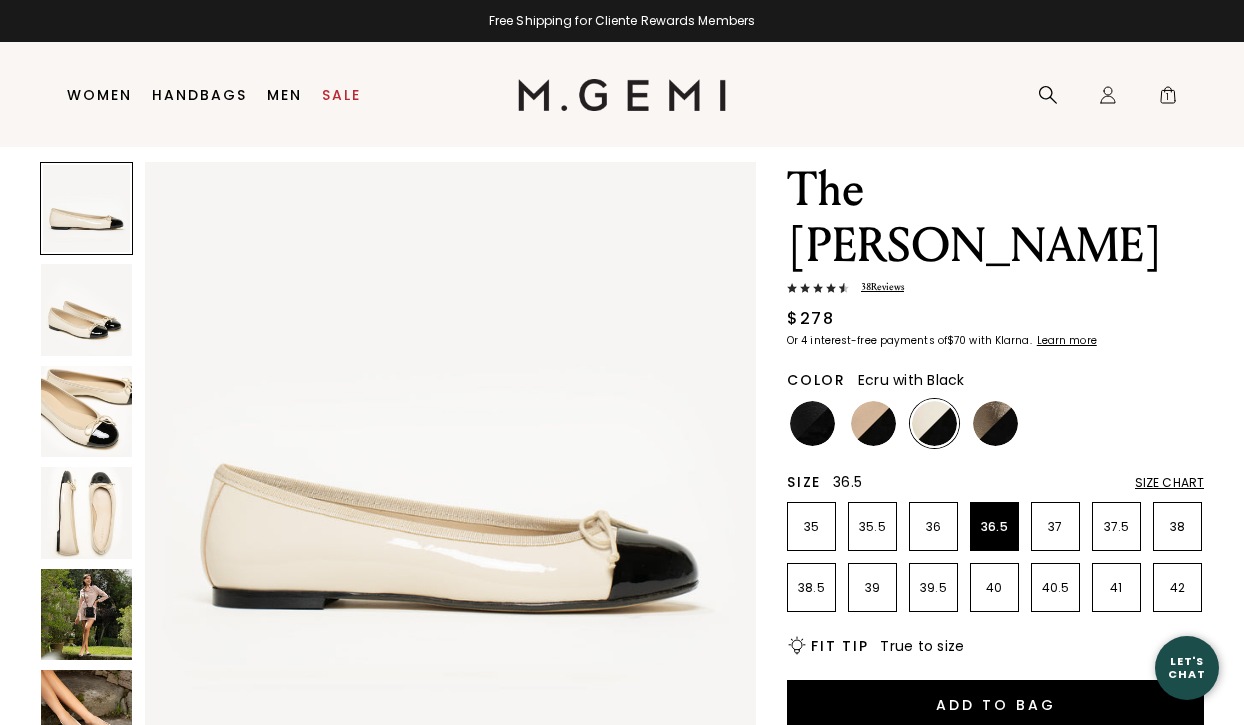 scroll, scrollTop: 0, scrollLeft: 0, axis: both 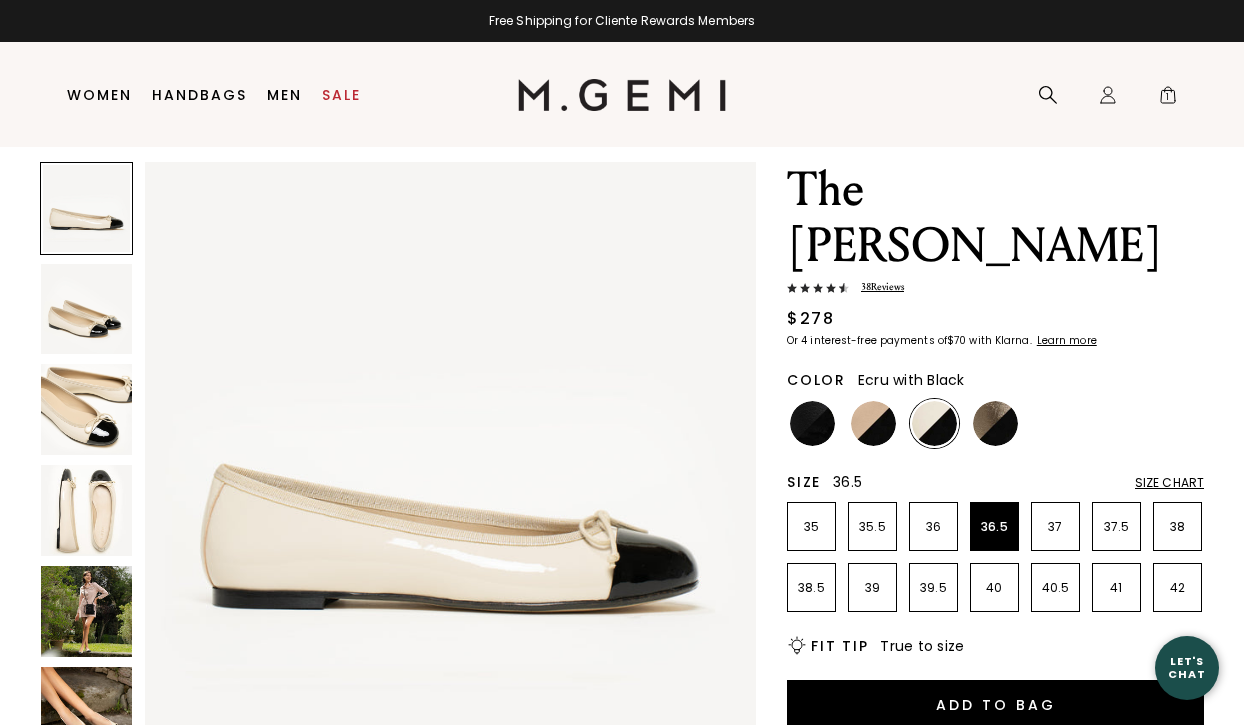 click at bounding box center (86, 510) 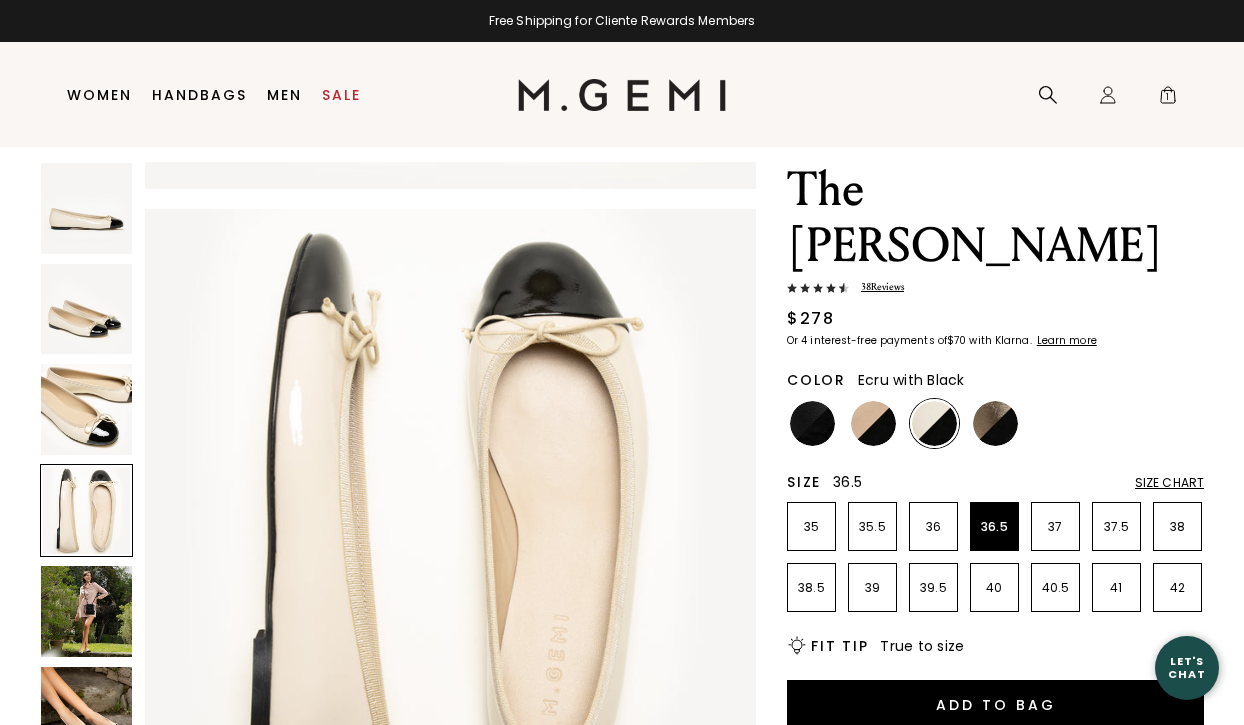 scroll, scrollTop: 1849, scrollLeft: 0, axis: vertical 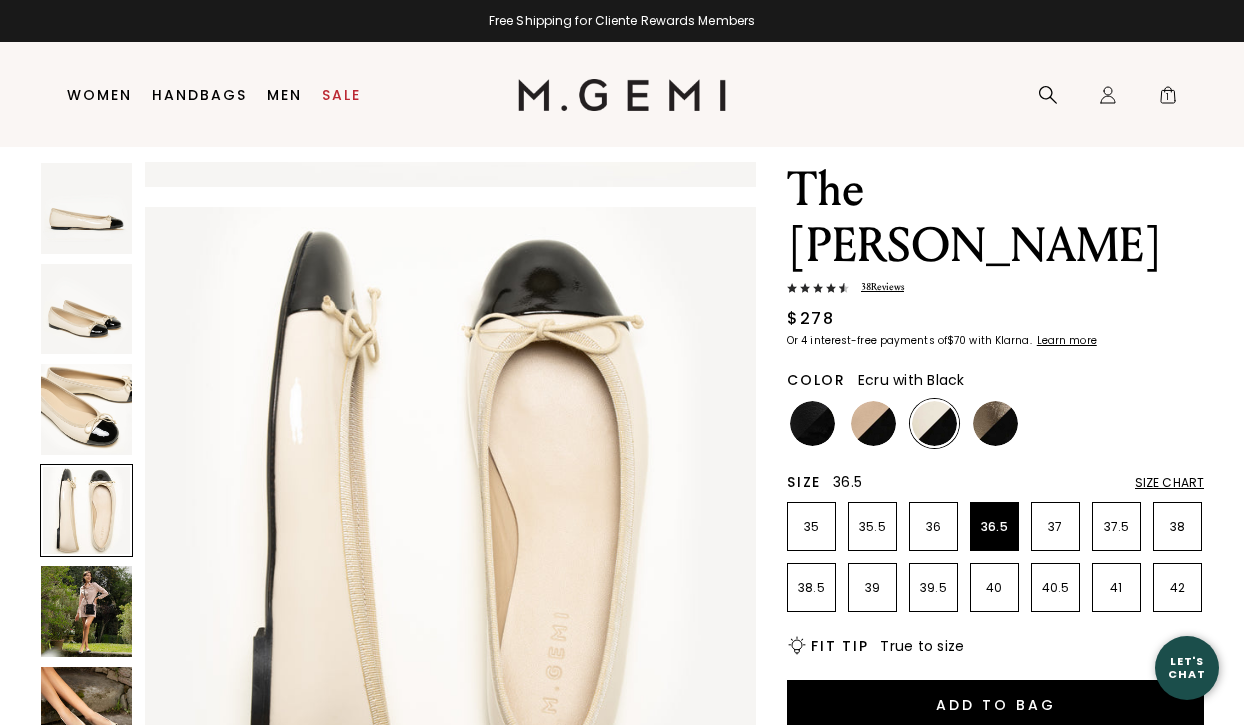 click at bounding box center [86, 611] 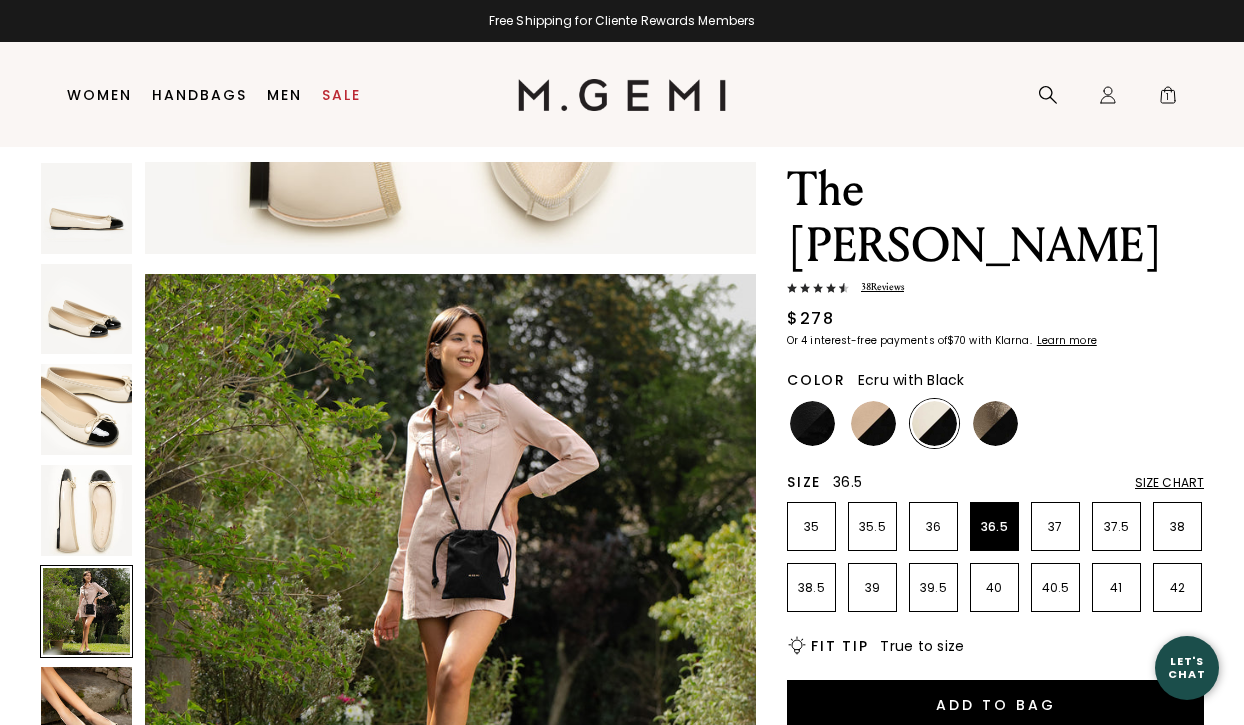 scroll, scrollTop: 2465, scrollLeft: 0, axis: vertical 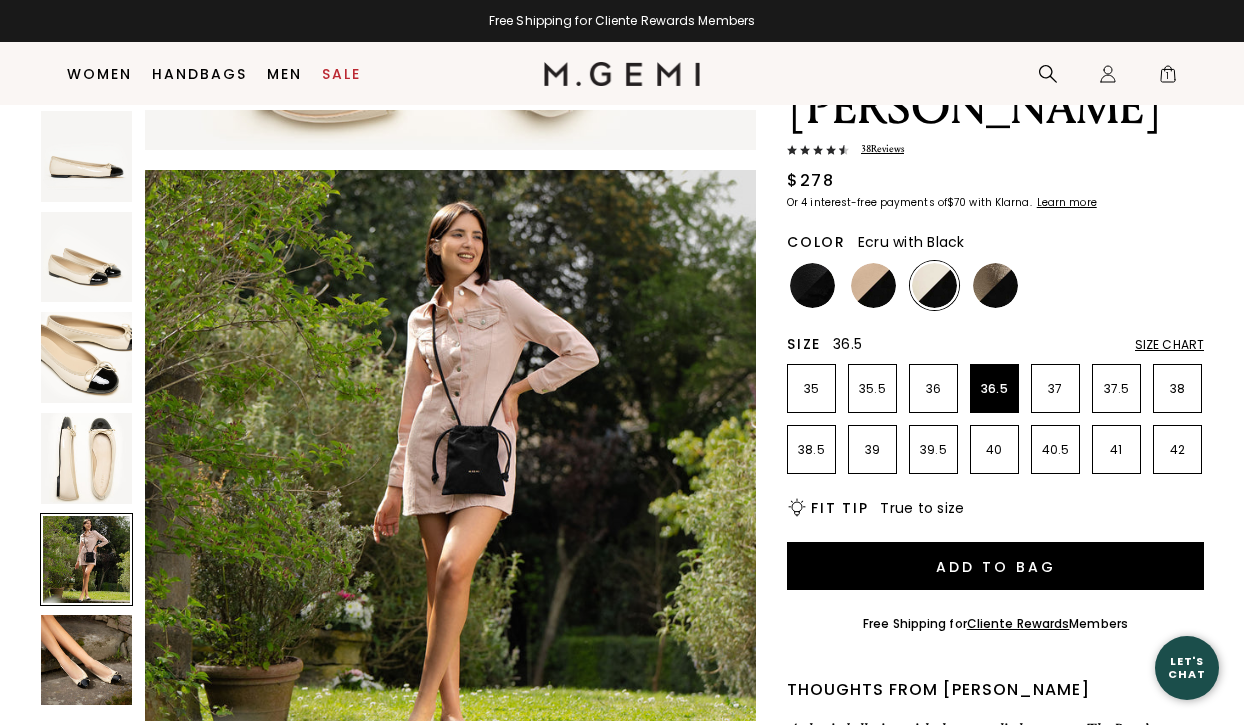 click at bounding box center (86, 660) 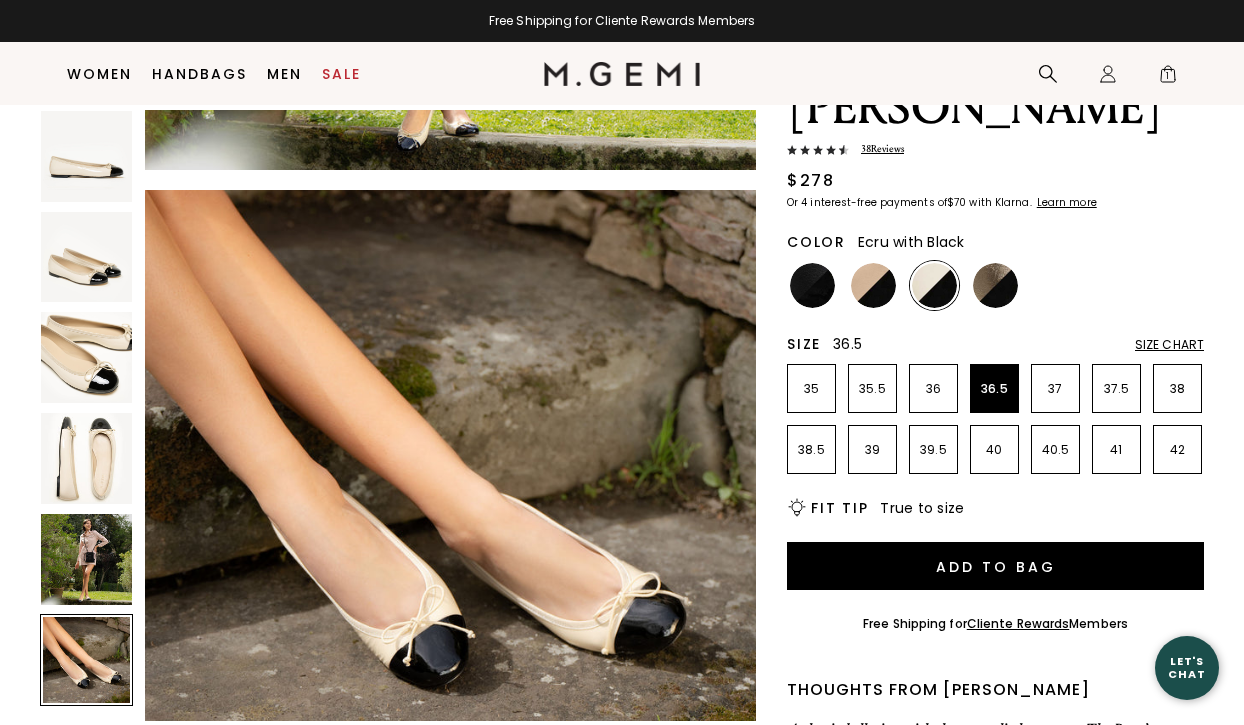 scroll, scrollTop: 3081, scrollLeft: 0, axis: vertical 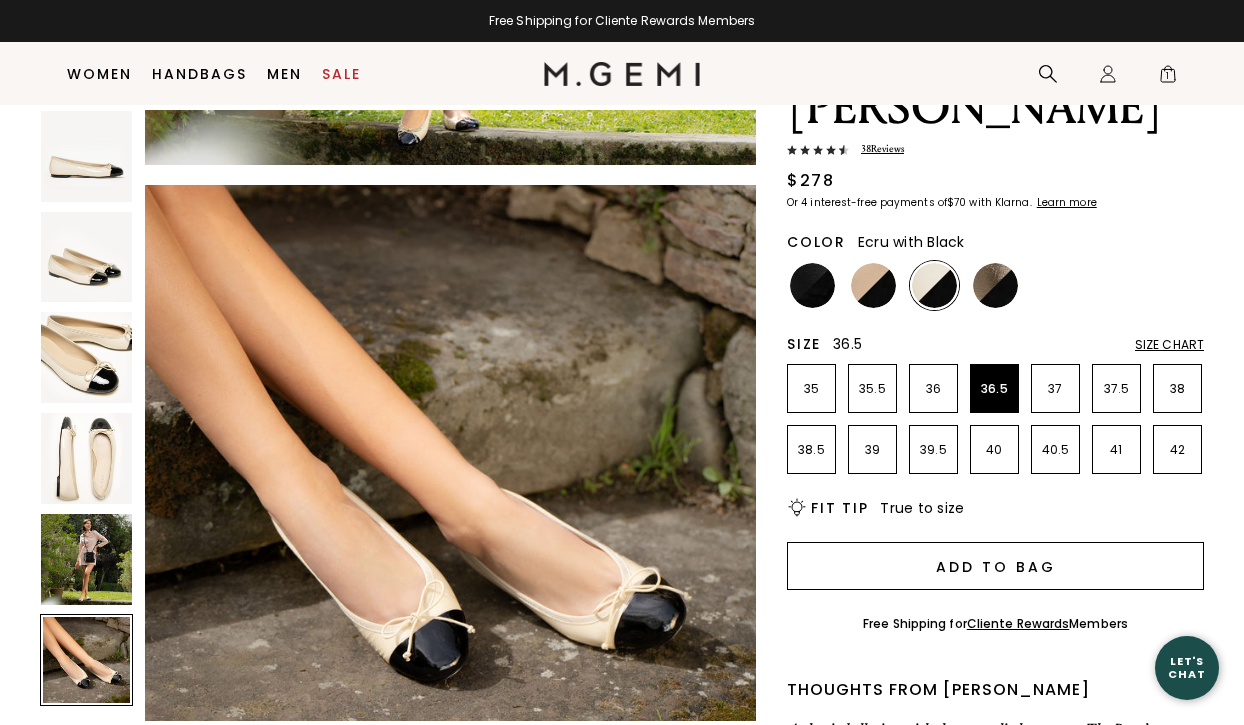 click on "Add to Bag" at bounding box center [995, 566] 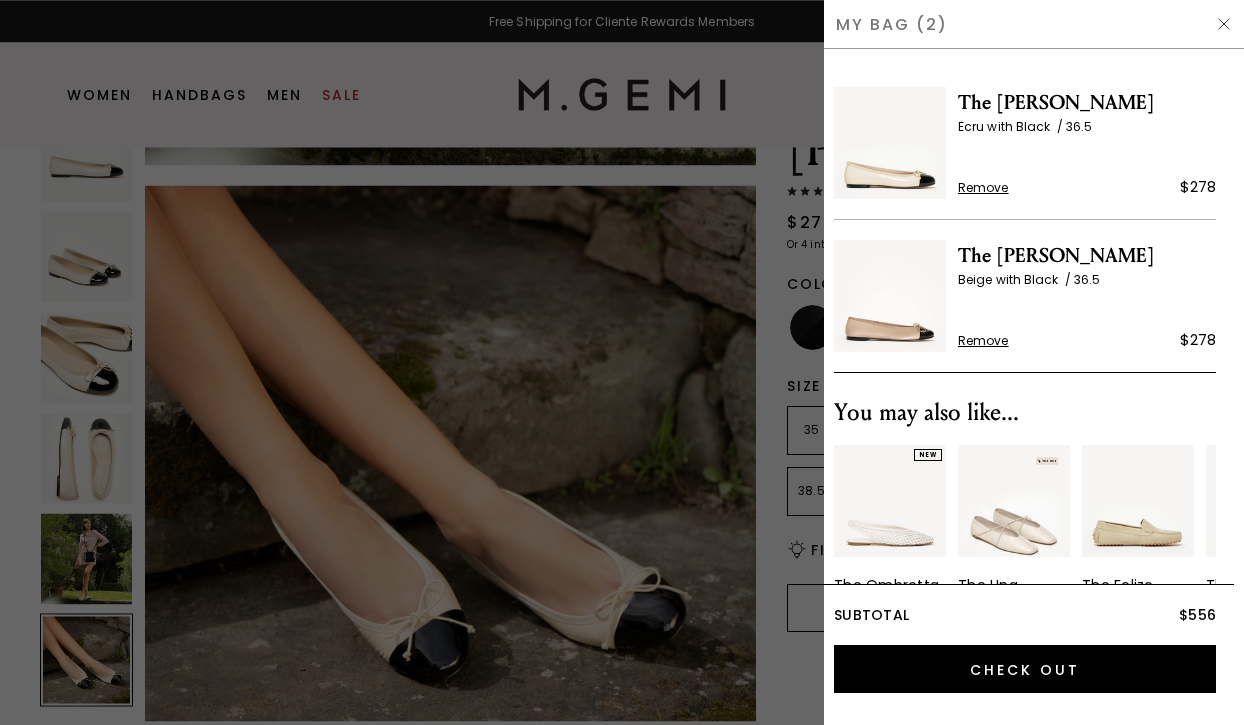 scroll, scrollTop: 0, scrollLeft: 0, axis: both 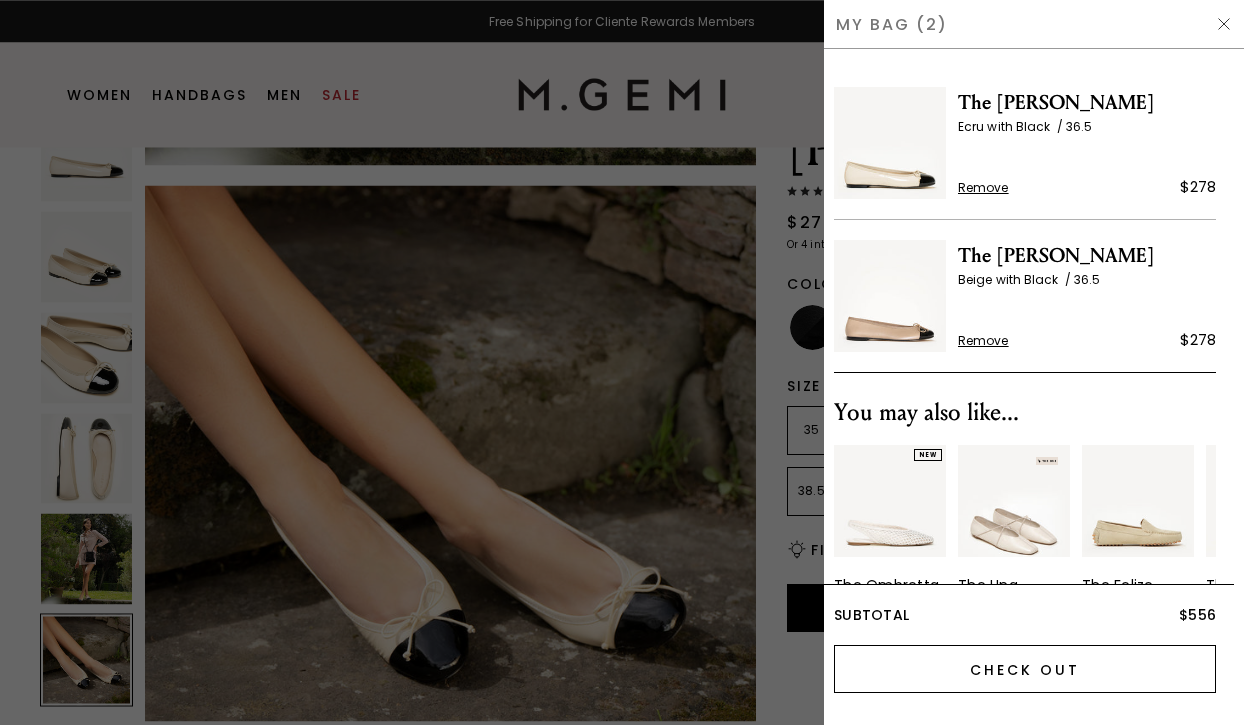 click on "Check Out" at bounding box center (1025, 669) 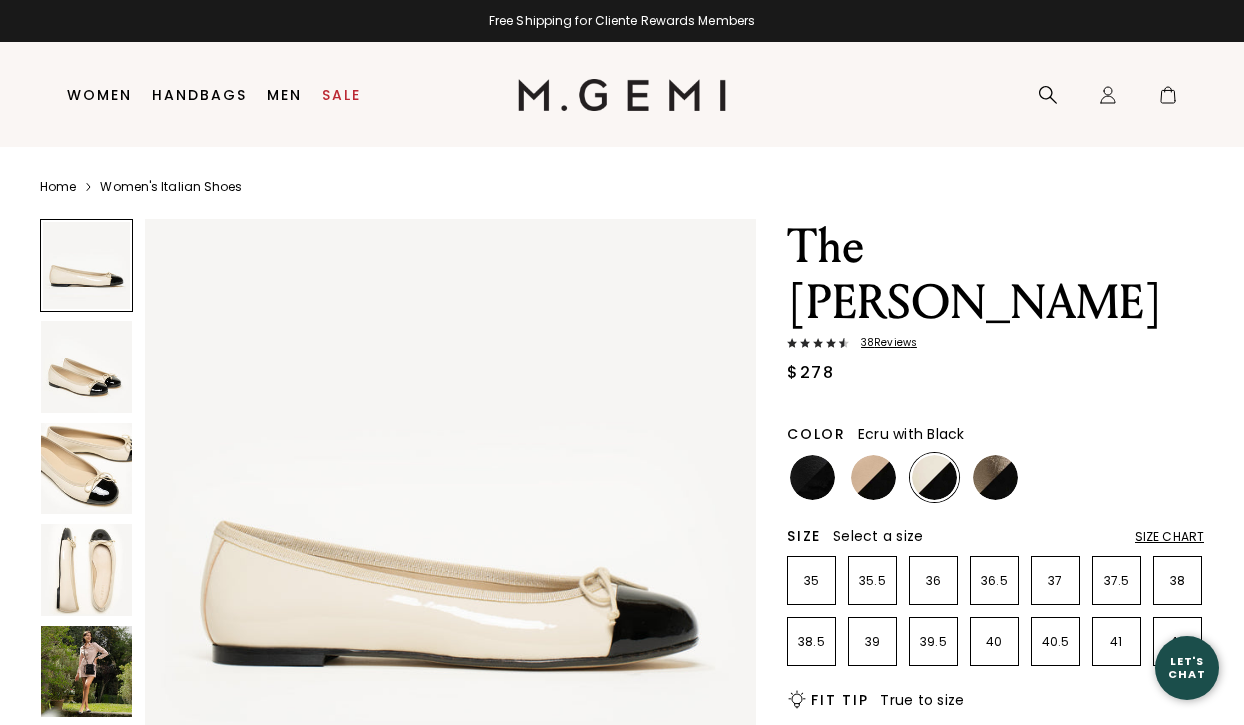 scroll, scrollTop: 0, scrollLeft: 0, axis: both 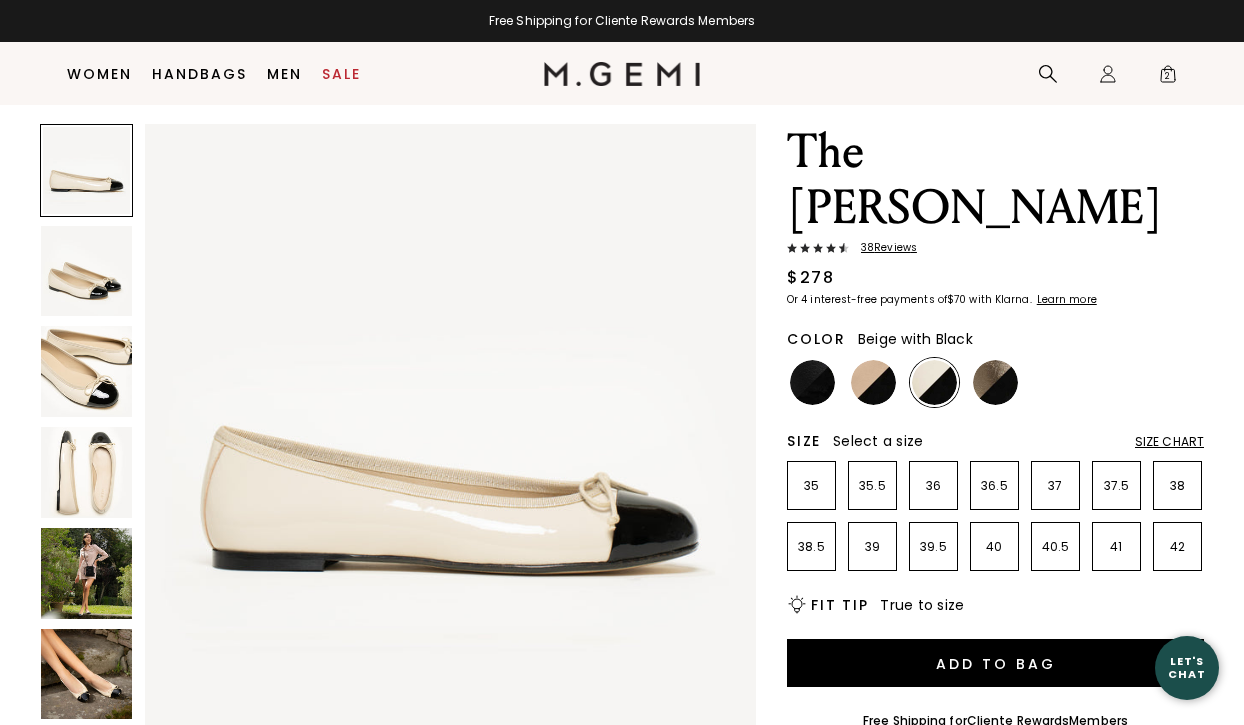 click at bounding box center (873, 382) 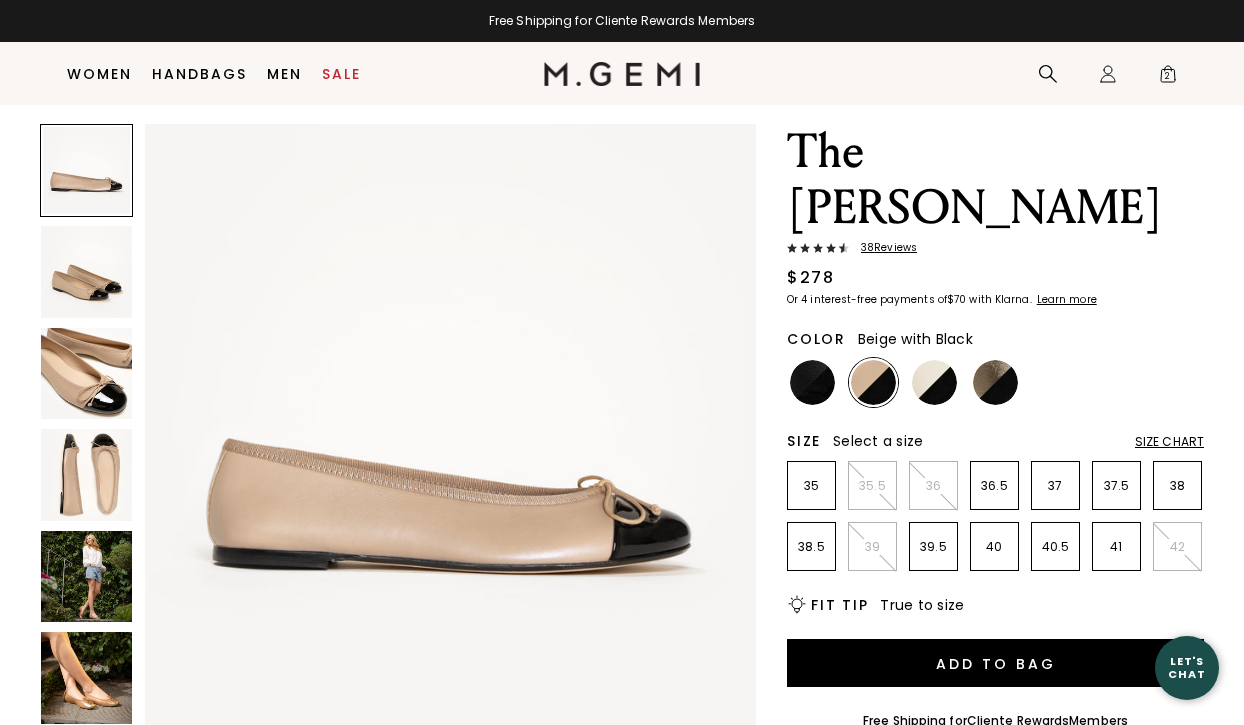 scroll, scrollTop: 0, scrollLeft: 0, axis: both 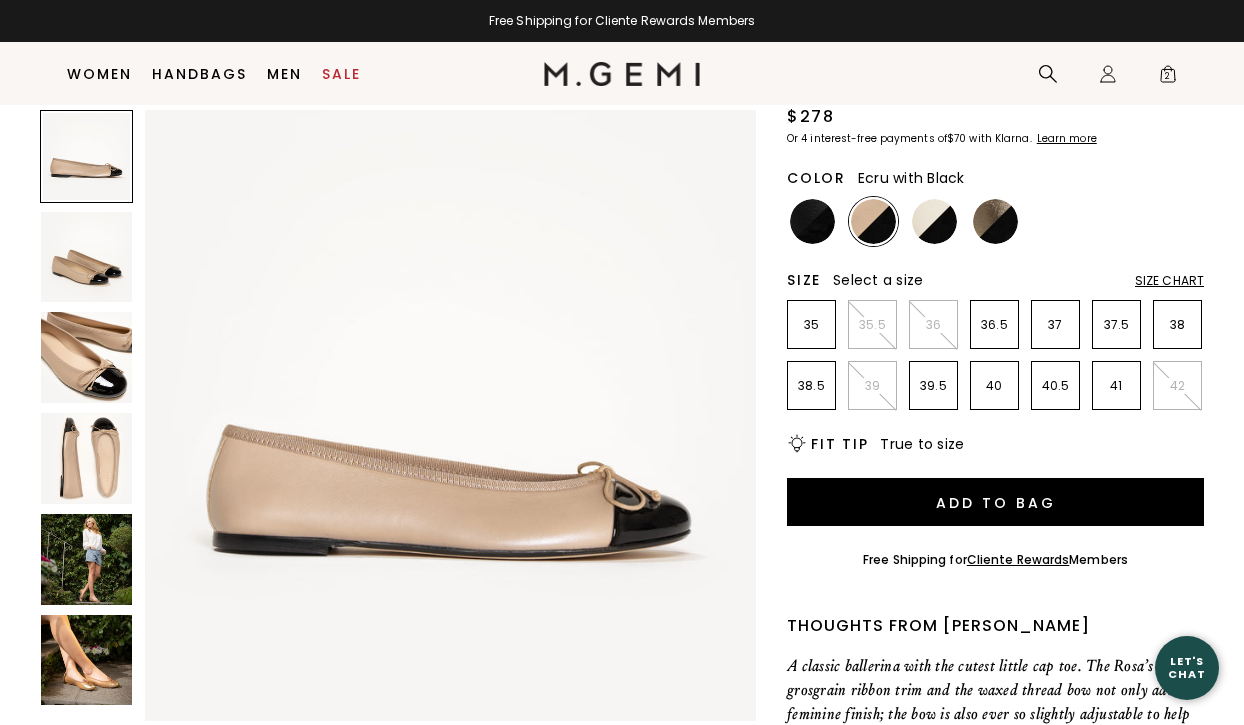click at bounding box center (995, 221) 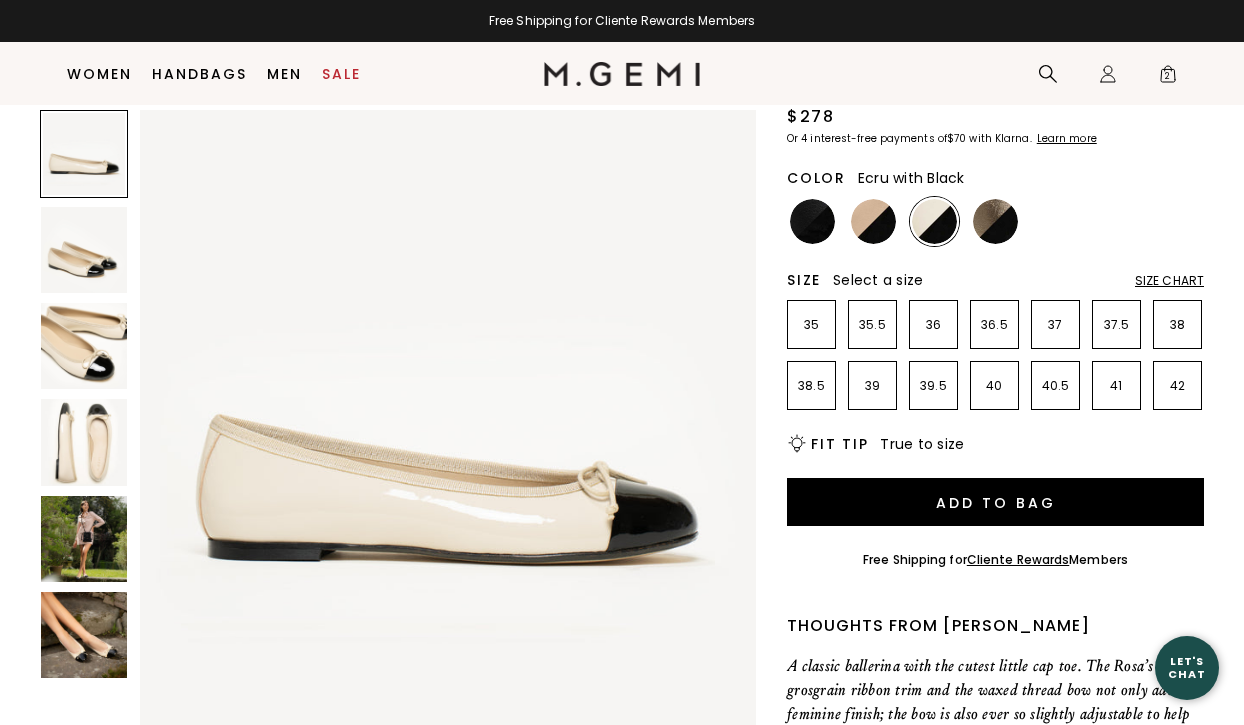 scroll, scrollTop: 0, scrollLeft: 0, axis: both 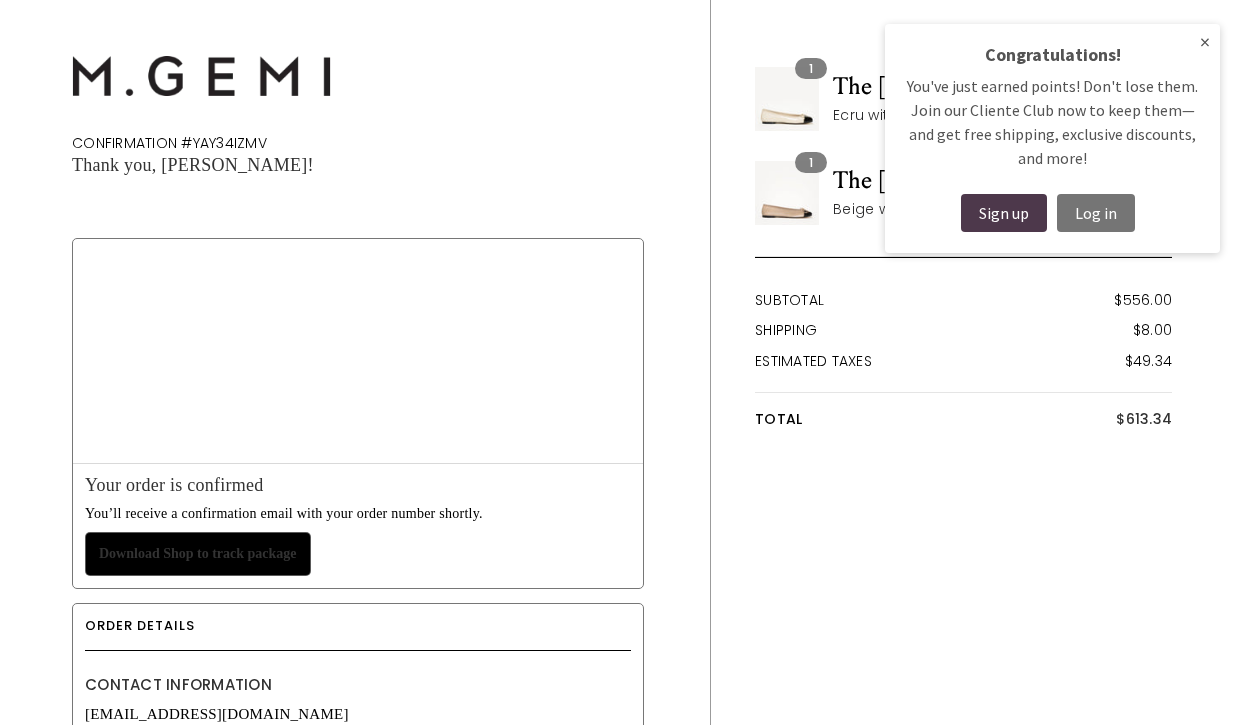 click on "×" at bounding box center (1205, 42) 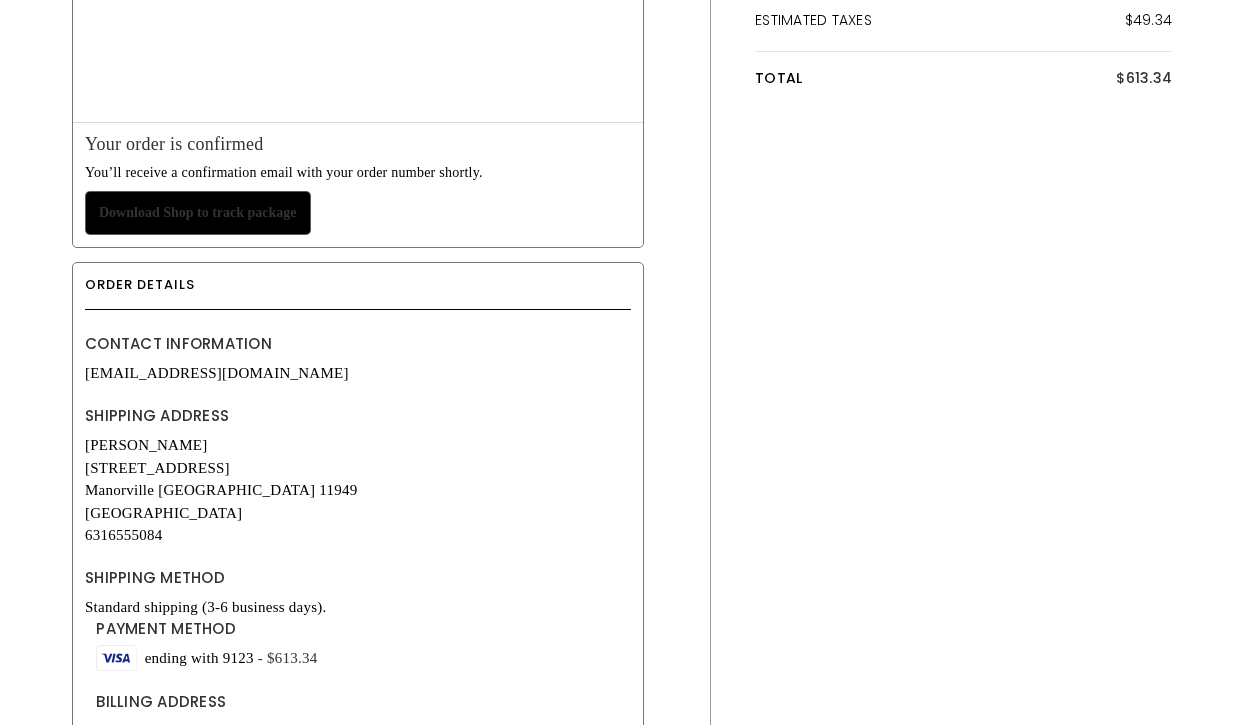 scroll, scrollTop: 0, scrollLeft: 0, axis: both 